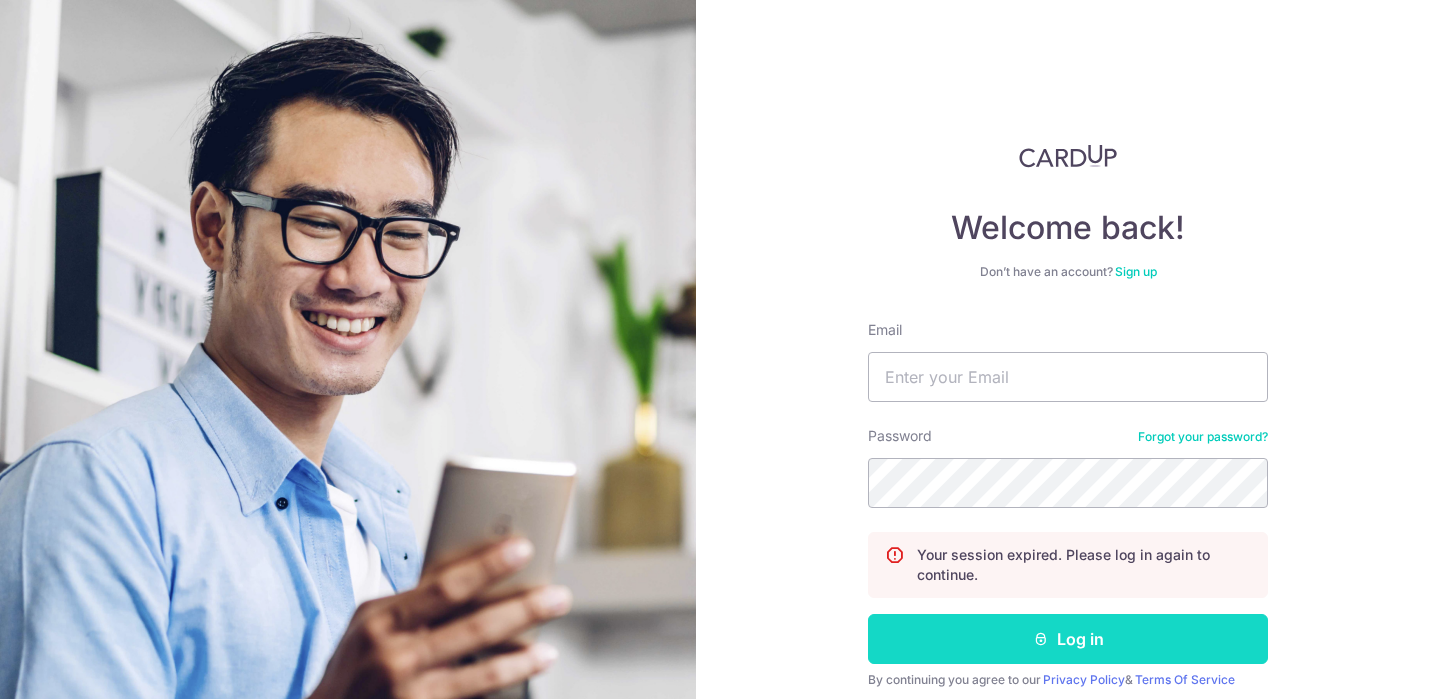scroll, scrollTop: 0, scrollLeft: 0, axis: both 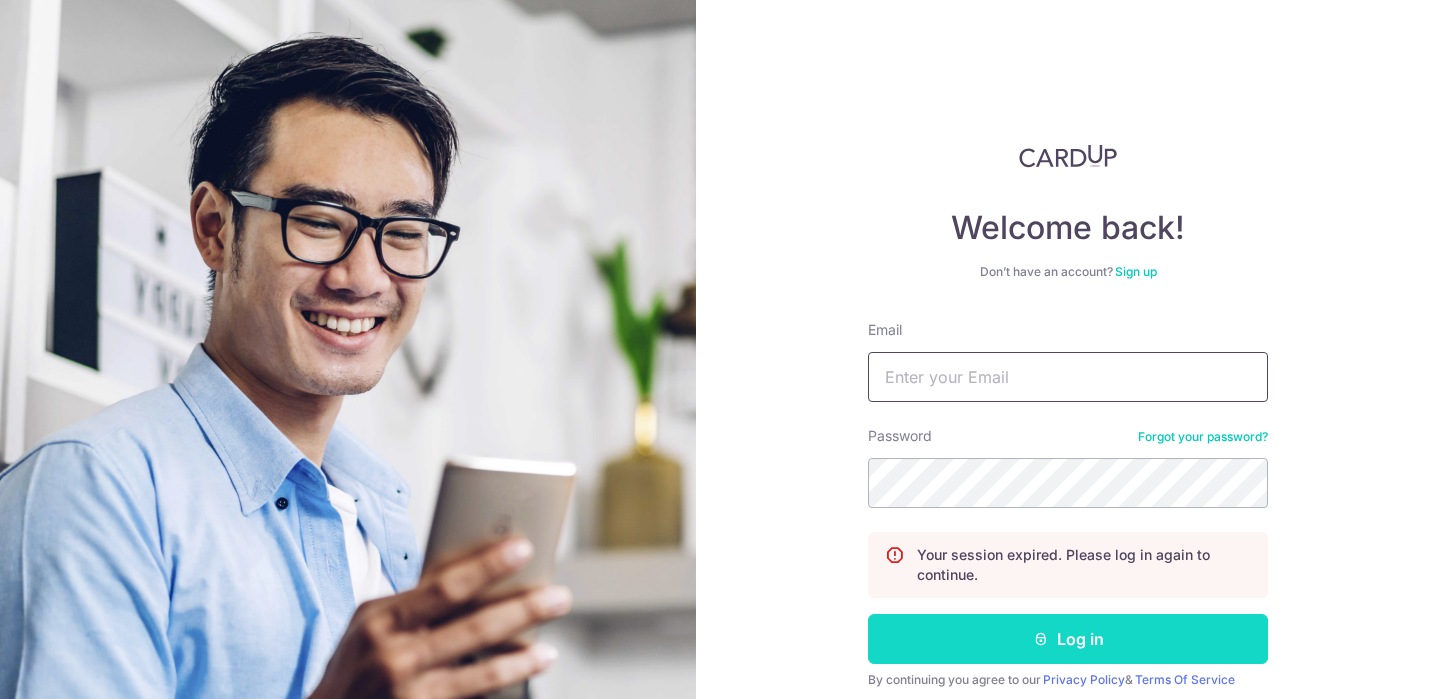 type on "[EMAIL]" 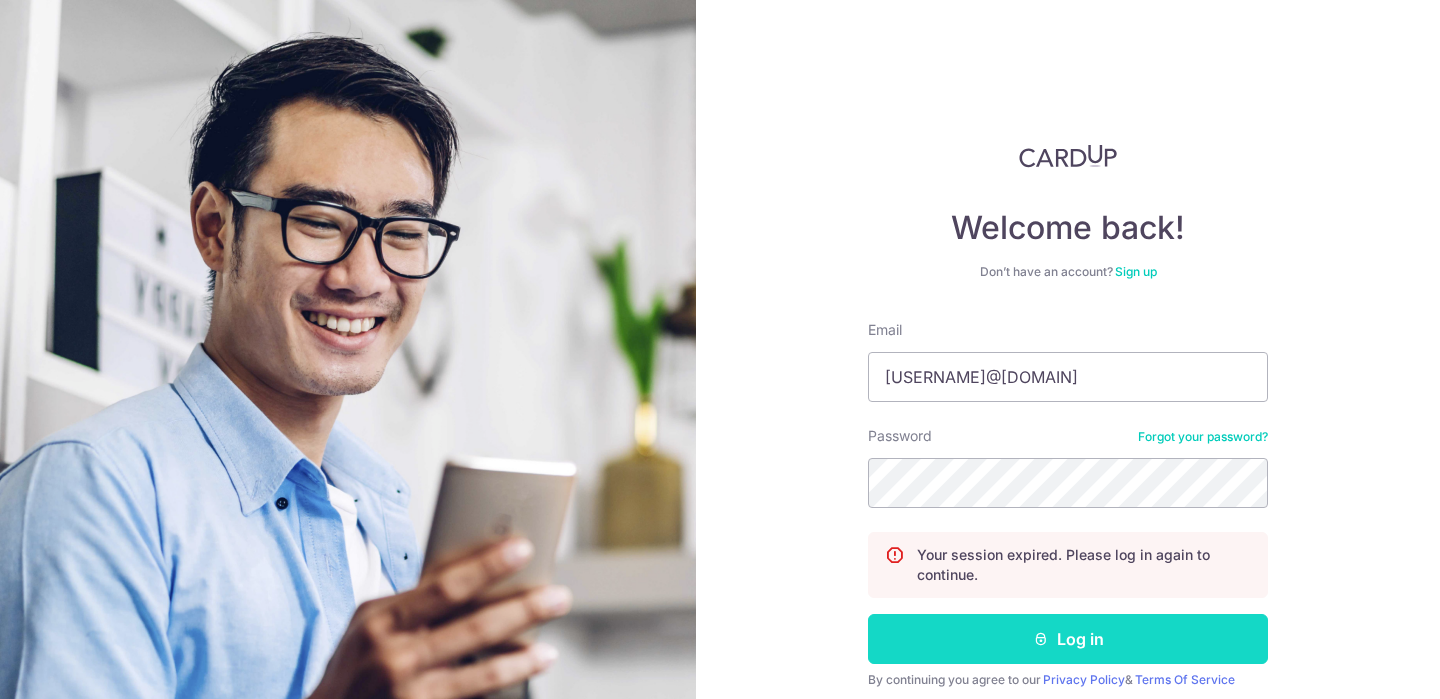 click on "Log in" at bounding box center [1068, 639] 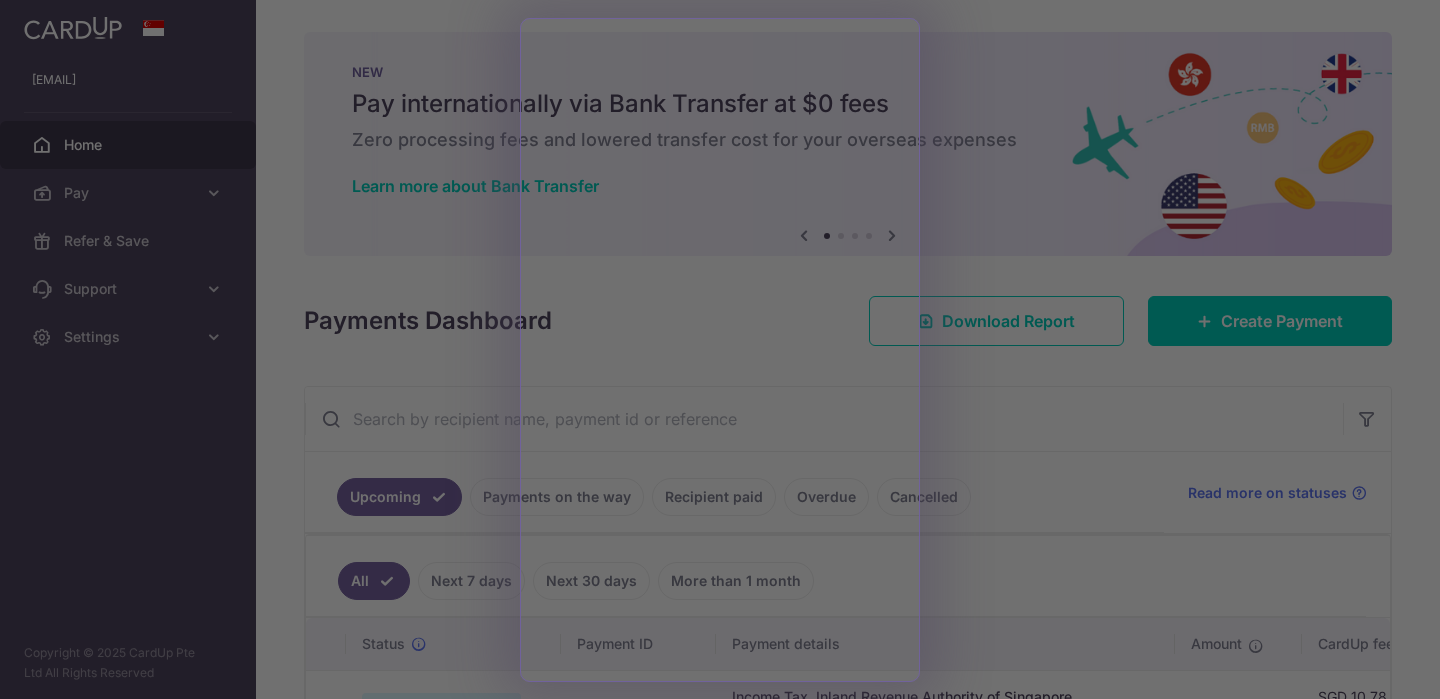 scroll, scrollTop: 0, scrollLeft: 0, axis: both 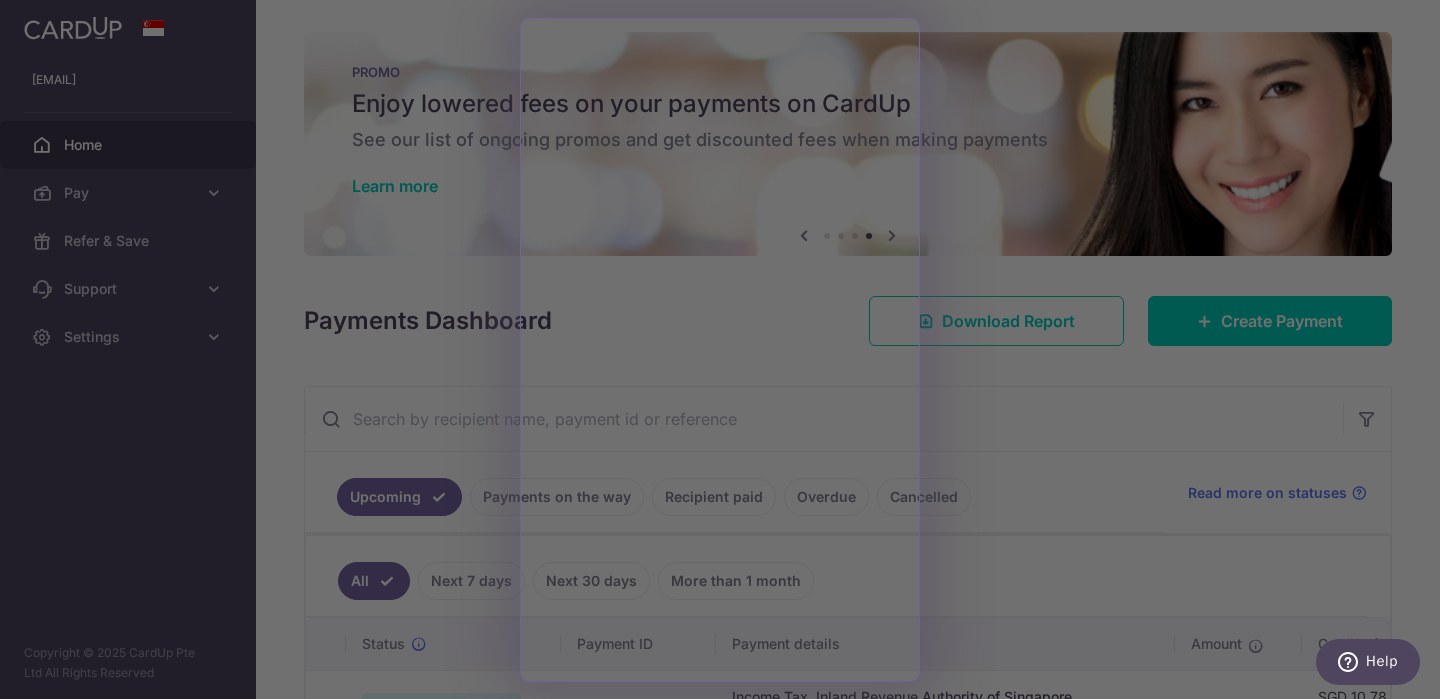 click at bounding box center (727, 353) 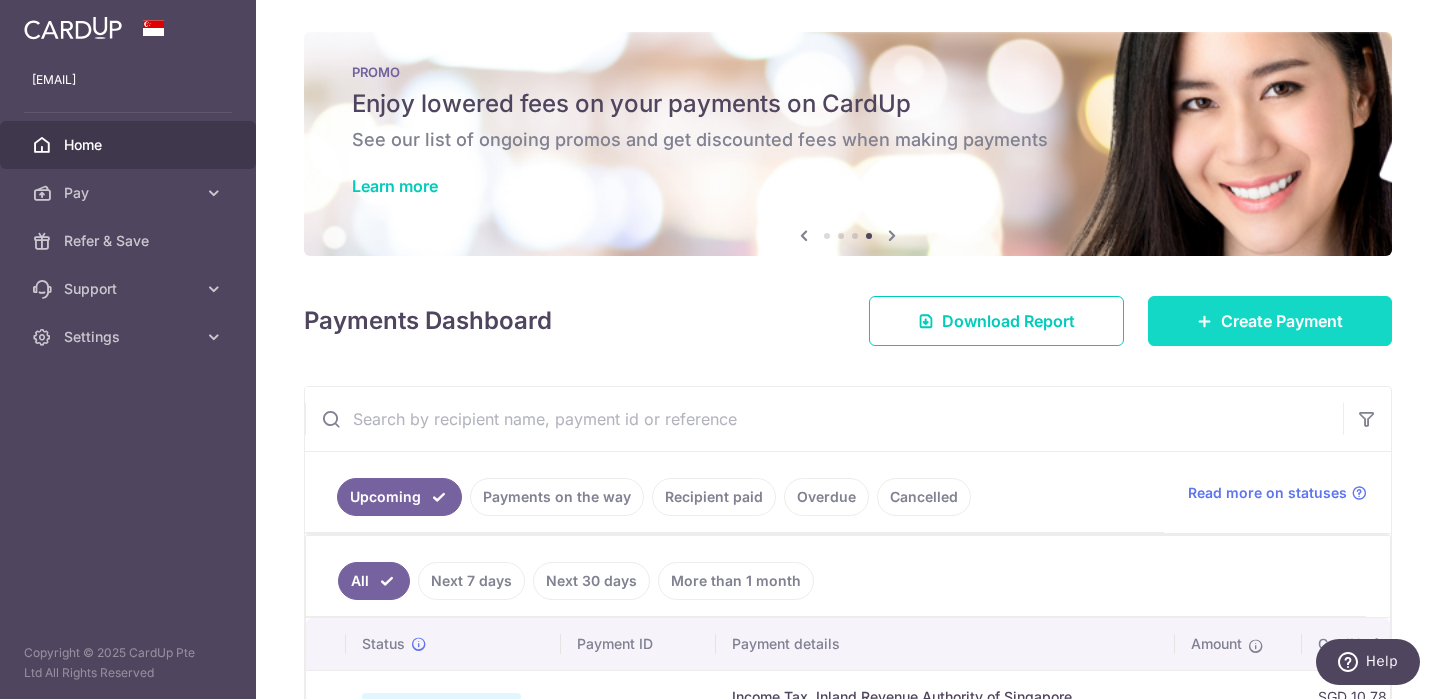 click at bounding box center (1205, 321) 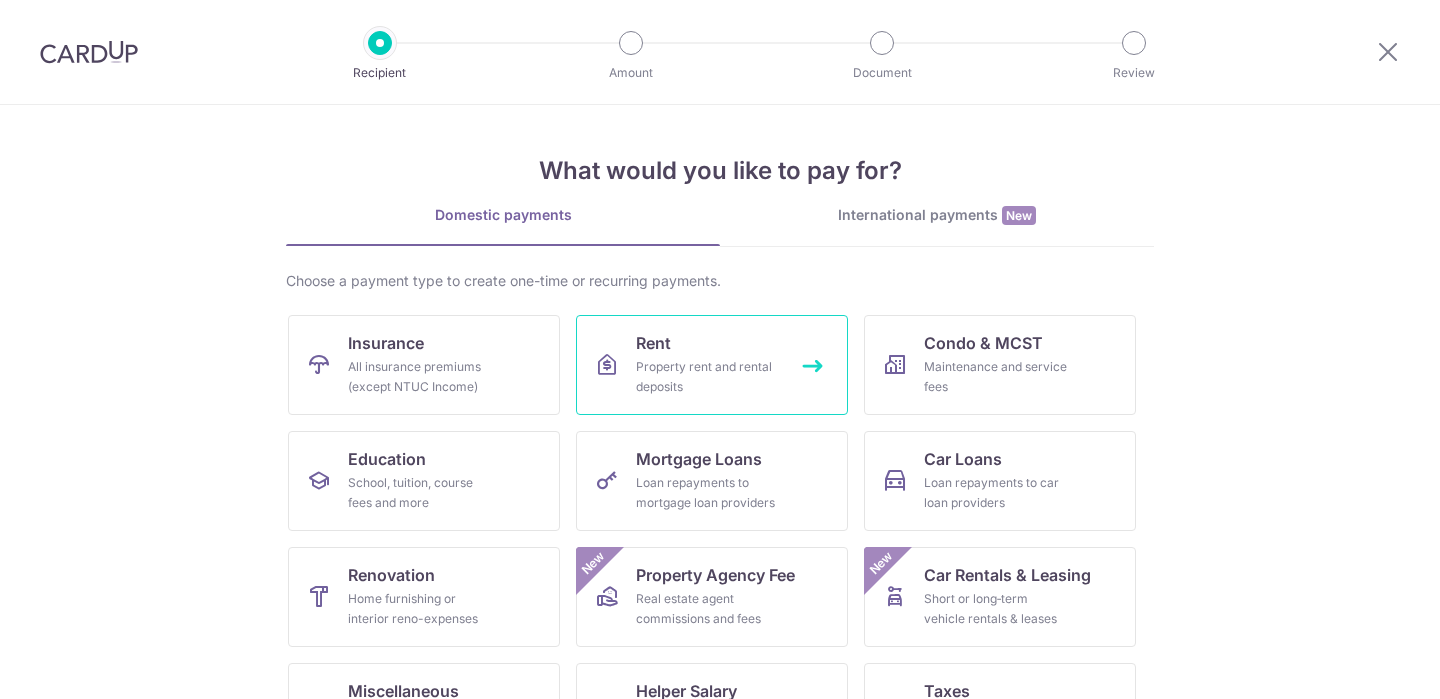 scroll, scrollTop: 0, scrollLeft: 0, axis: both 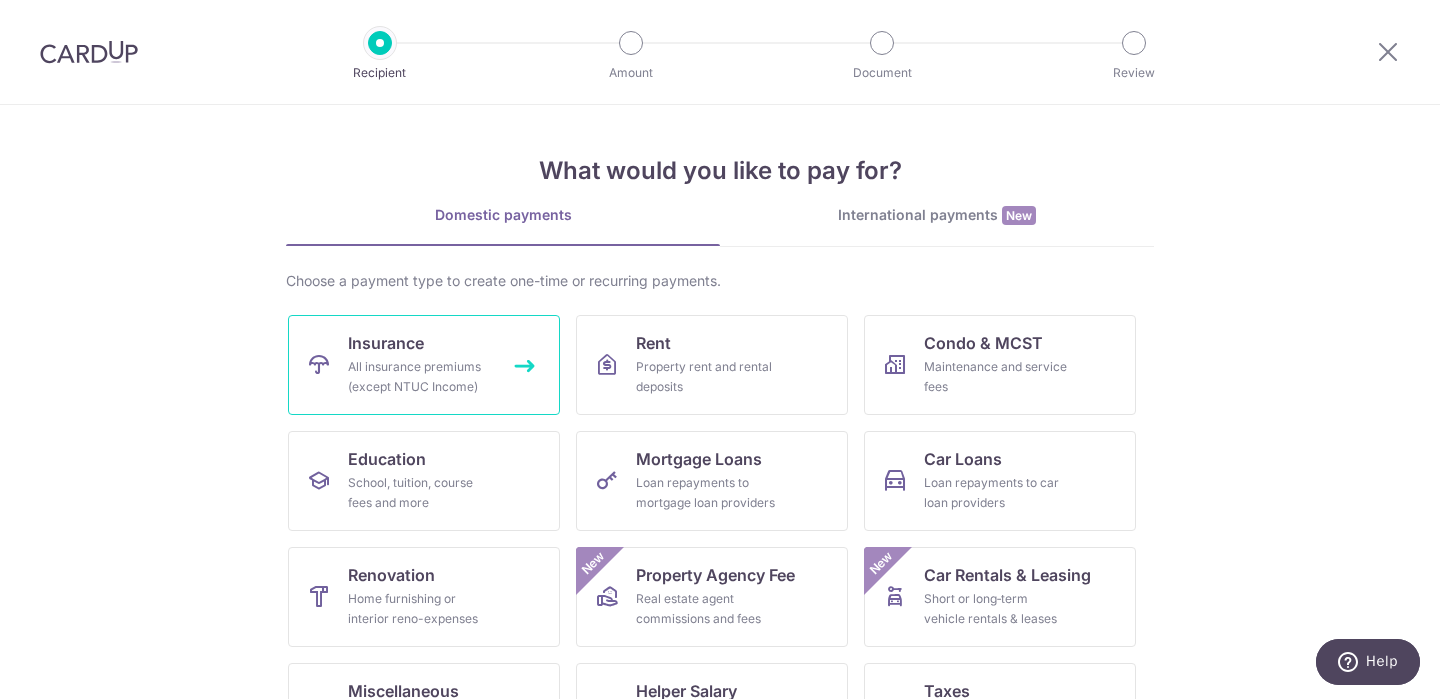 click on "All insurance premiums (except NTUC Income)" at bounding box center (420, 377) 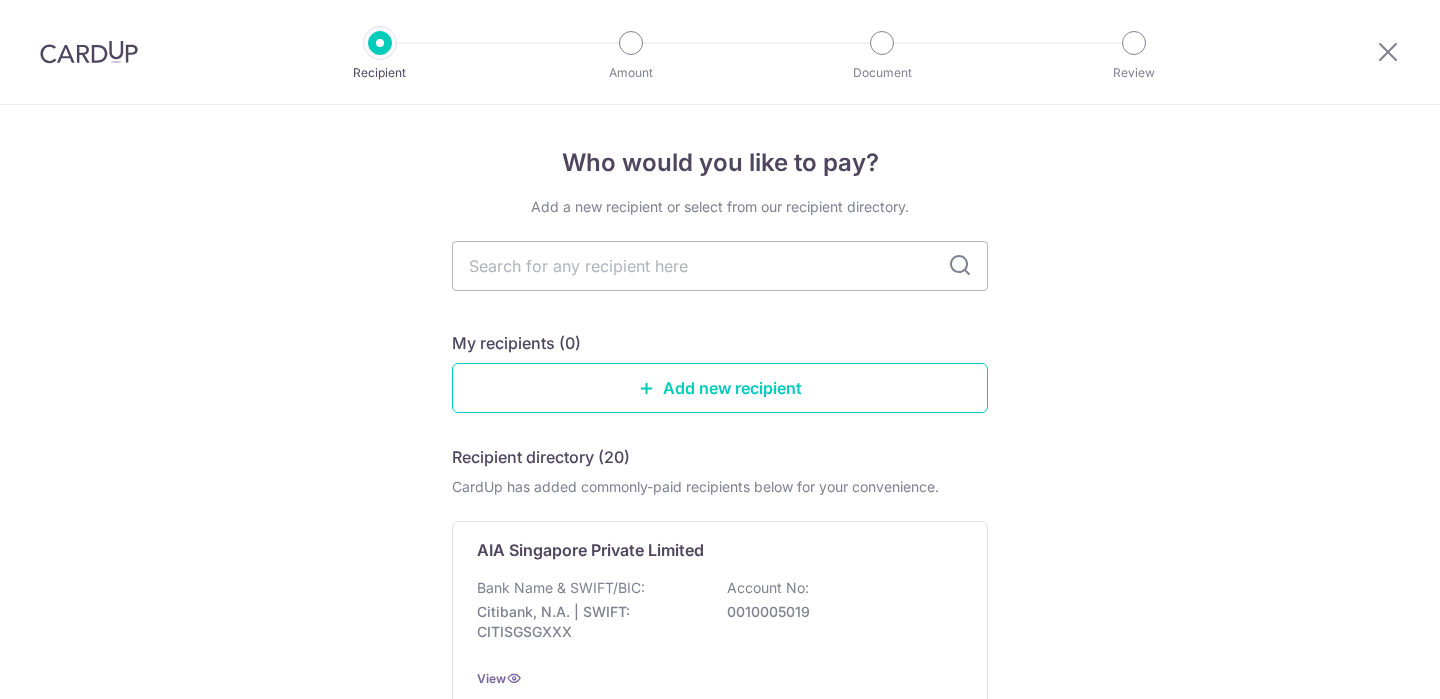 scroll, scrollTop: 0, scrollLeft: 0, axis: both 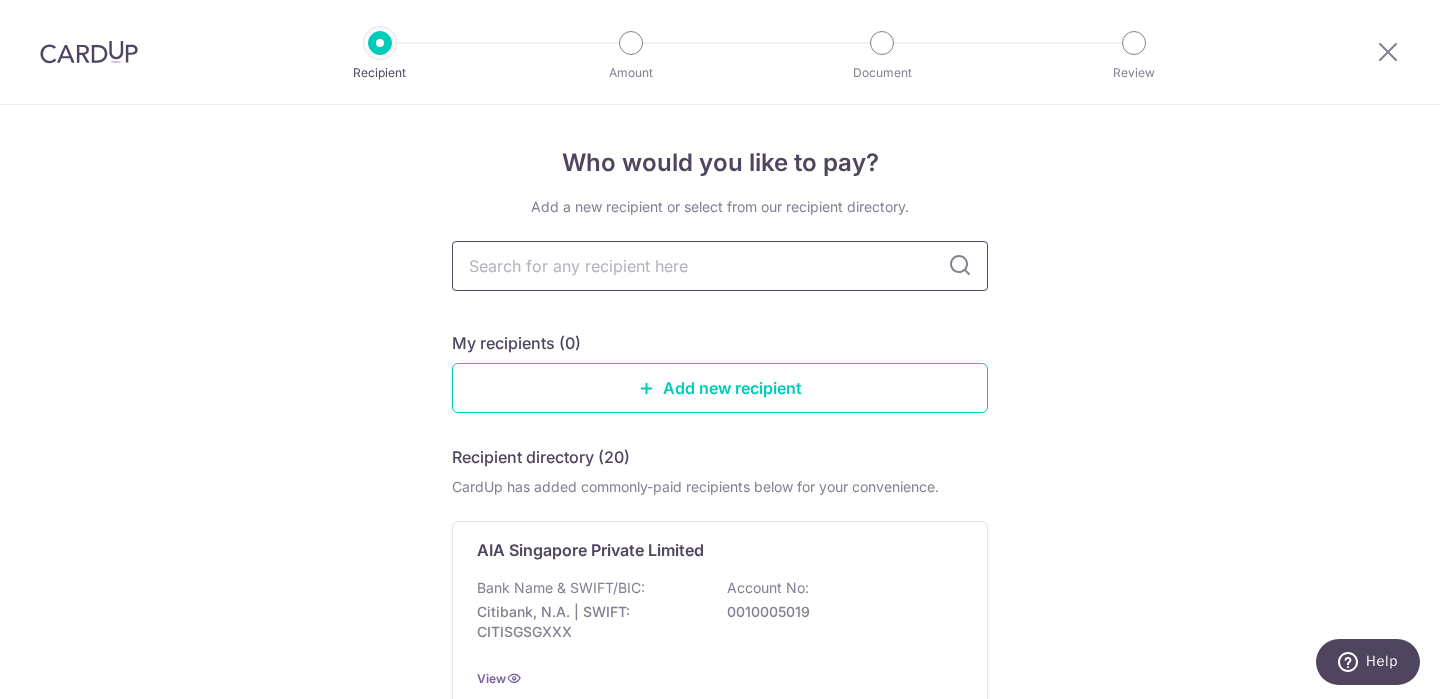 click at bounding box center [720, 266] 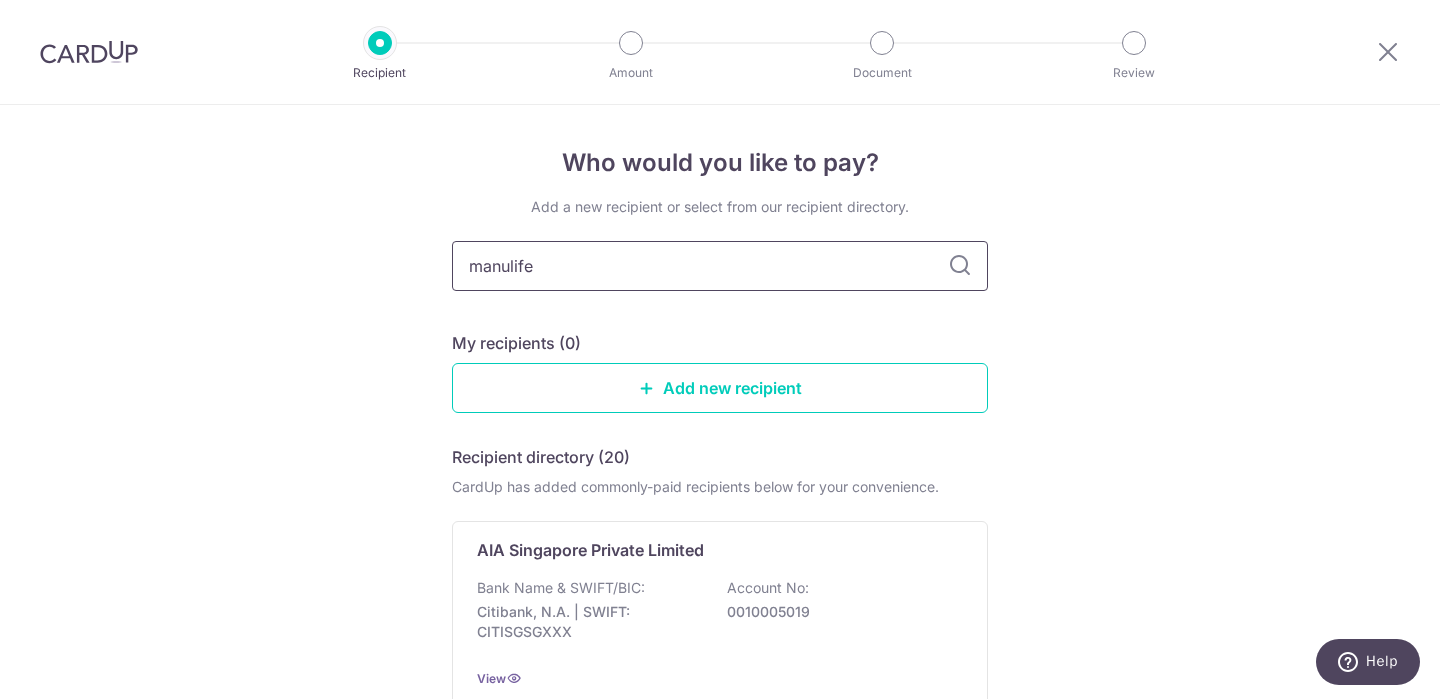 type on "manulife" 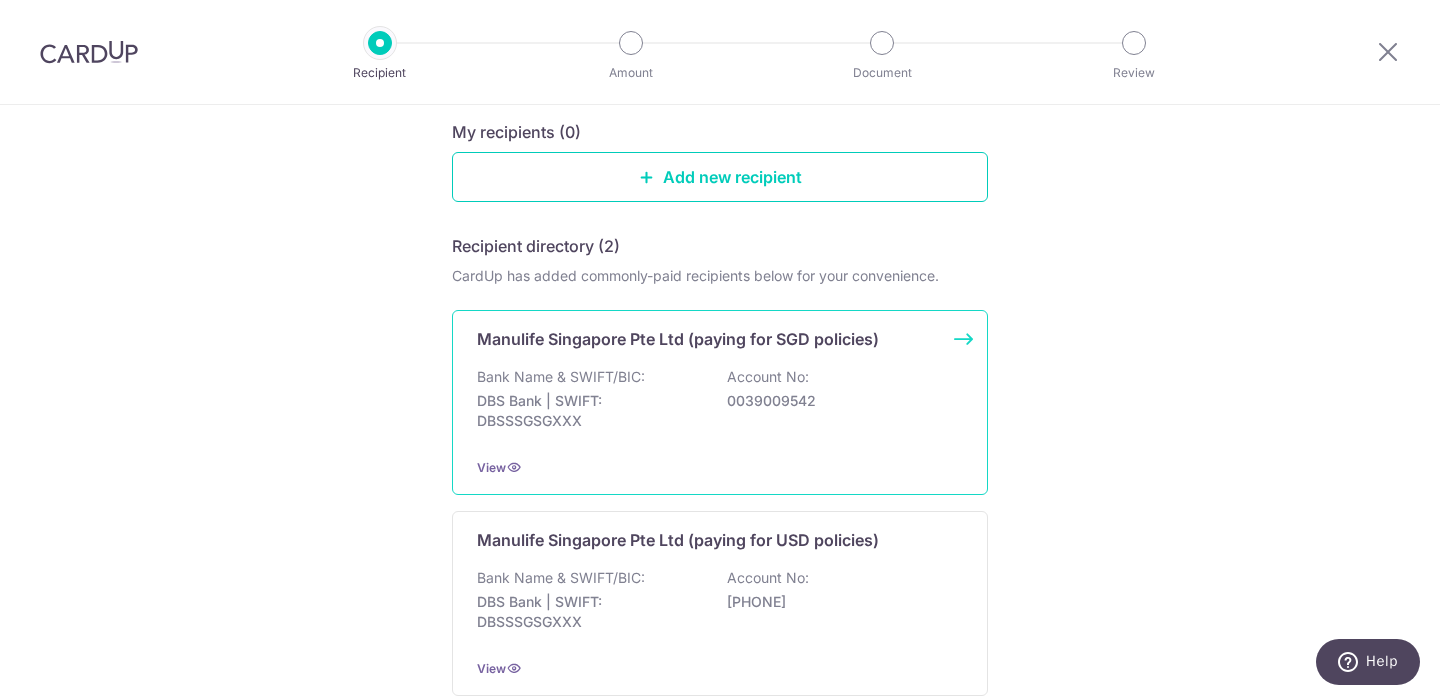 scroll, scrollTop: 382, scrollLeft: 0, axis: vertical 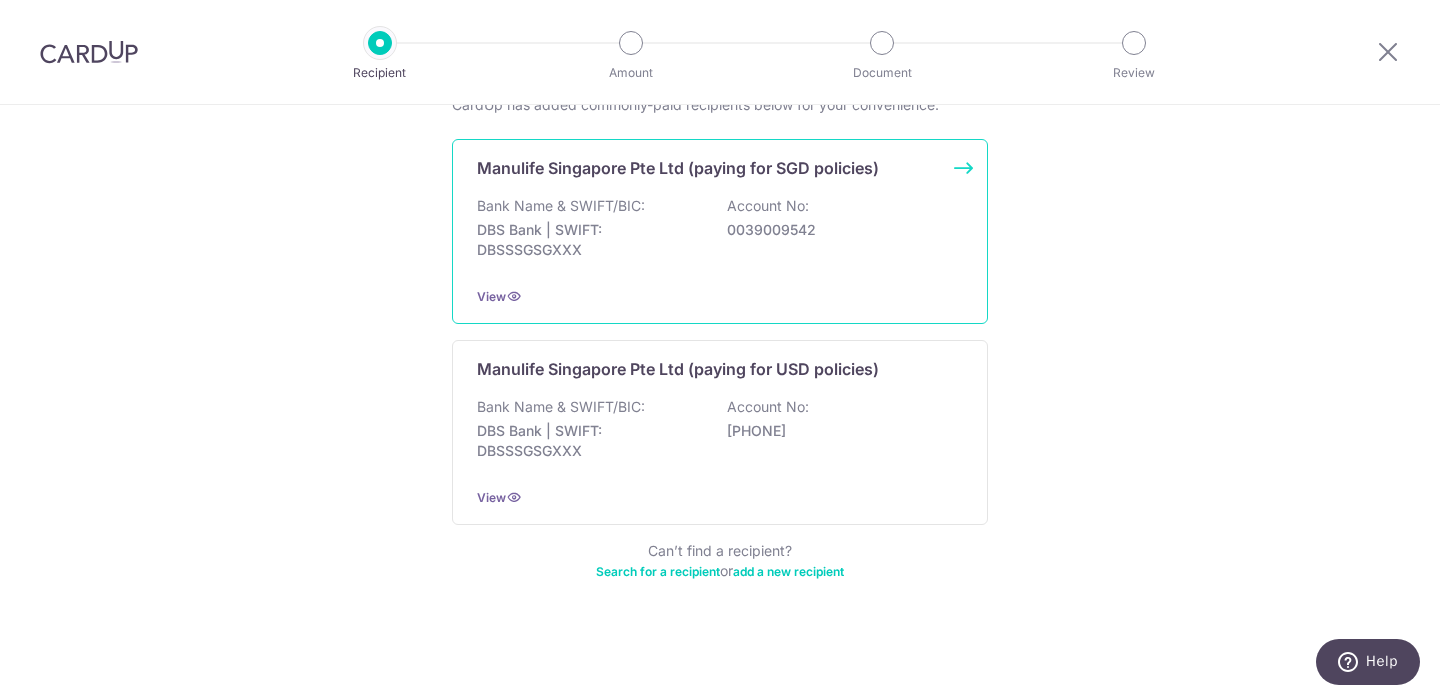 click on "Manulife Singapore Pte Ltd (paying for SGD policies)
Bank Name & SWIFT/BIC:
DBS Bank | SWIFT: DBSSSGSGXXX
Account No:
0039009542
View" at bounding box center [720, 231] 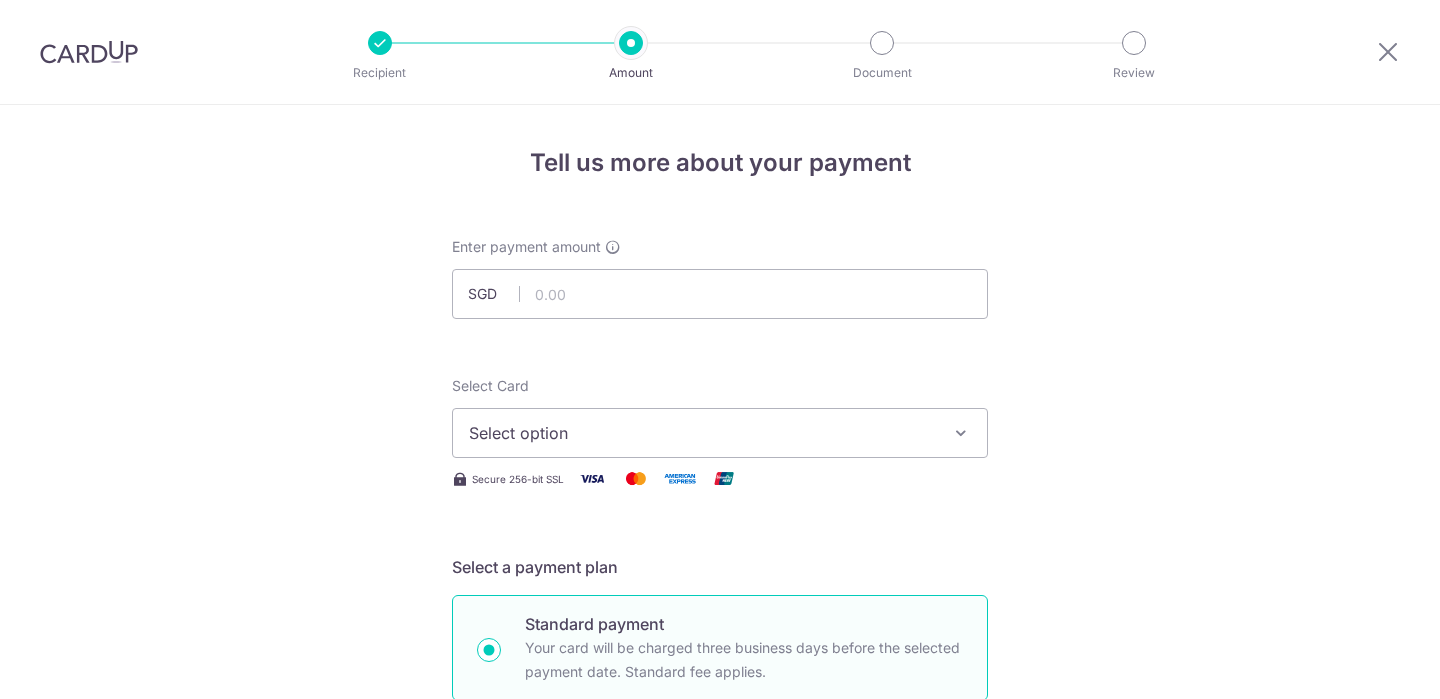 scroll, scrollTop: 0, scrollLeft: 0, axis: both 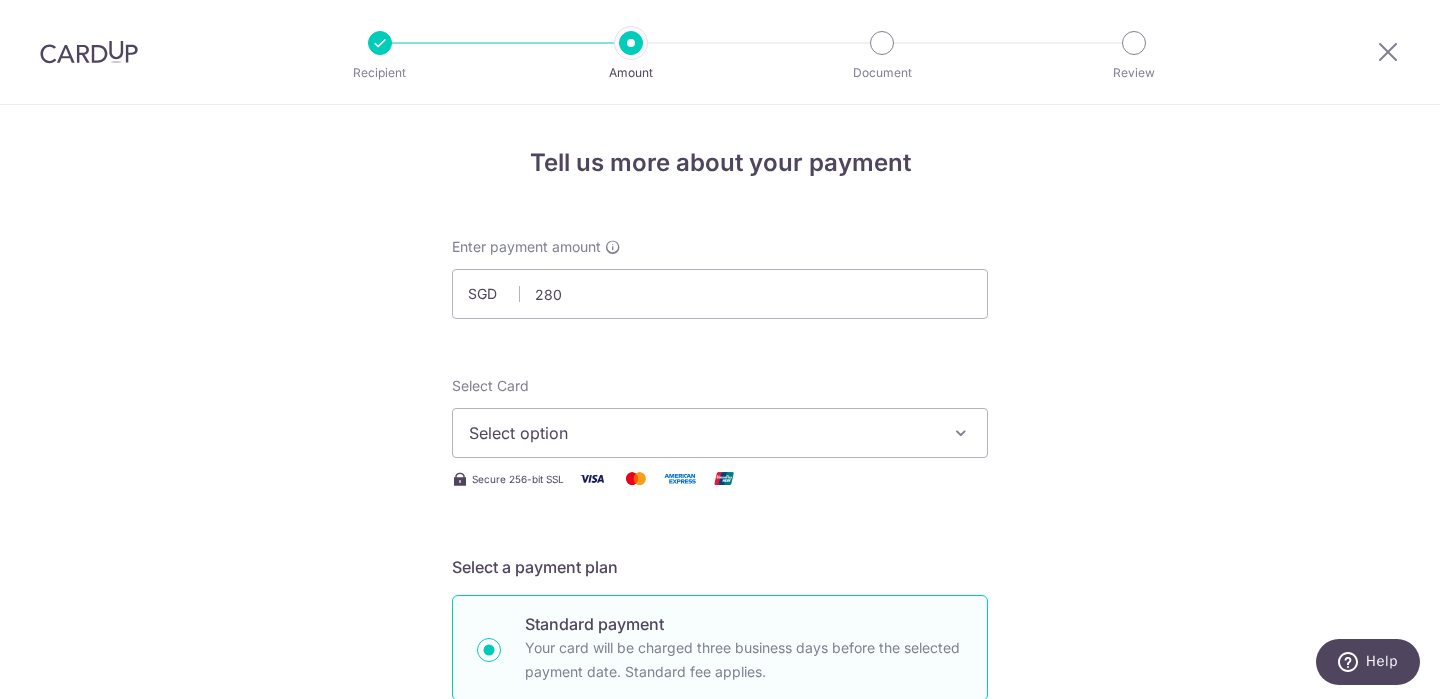 type on "280.00" 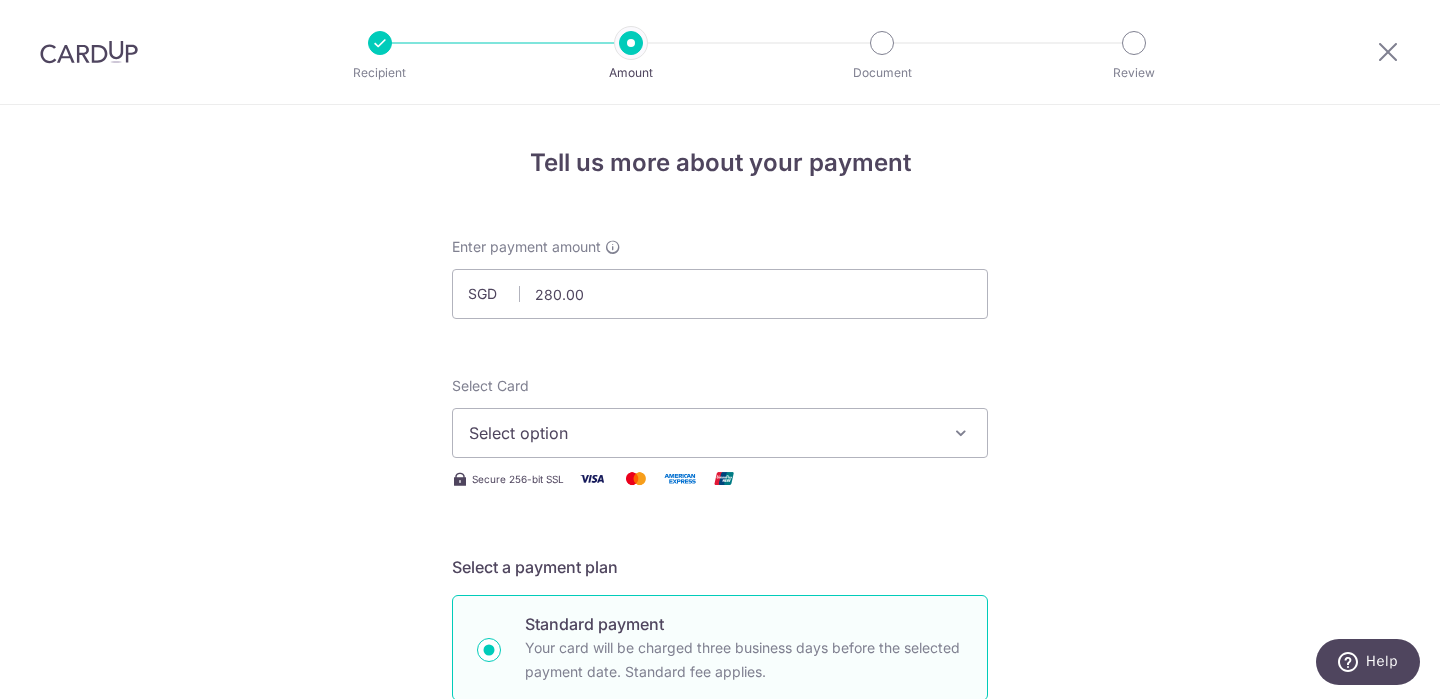 click on "Tell us more about your payment
Enter payment amount
SGD
280.00
280.00
Select Card
Select option
Add credit card
Your Cards
**** 6744
**** 6998
**** 6982
**** 2046
Secure 256-bit SSL
Text
New card details
Card" at bounding box center (720, 1009) 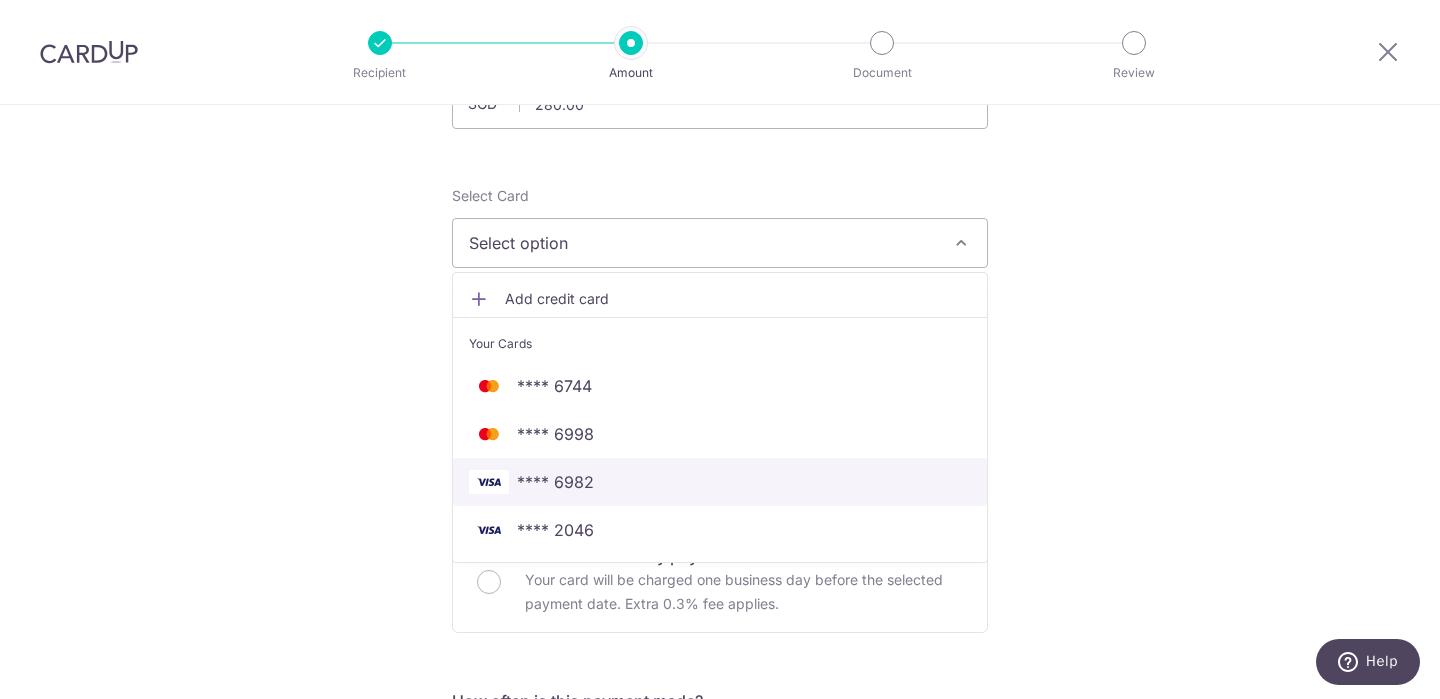 scroll, scrollTop: 237, scrollLeft: 0, axis: vertical 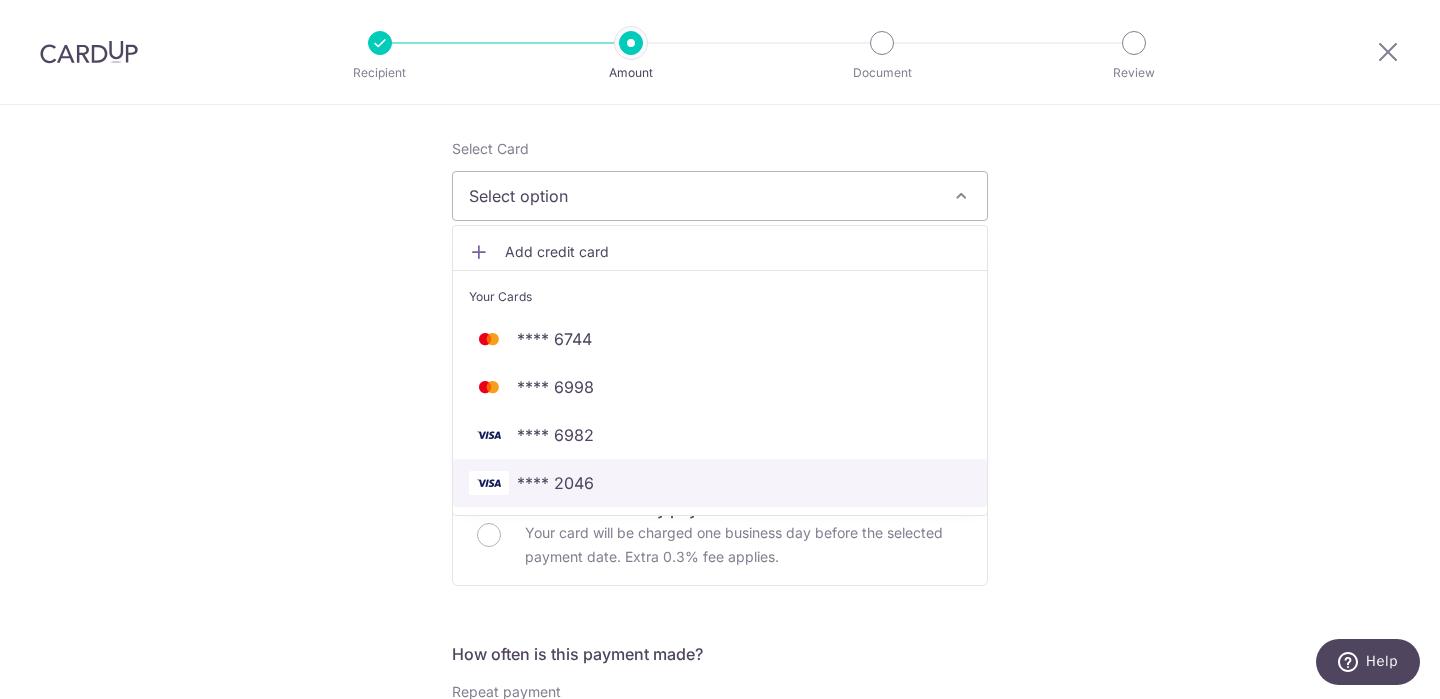 click on "**** 2046" at bounding box center (720, 483) 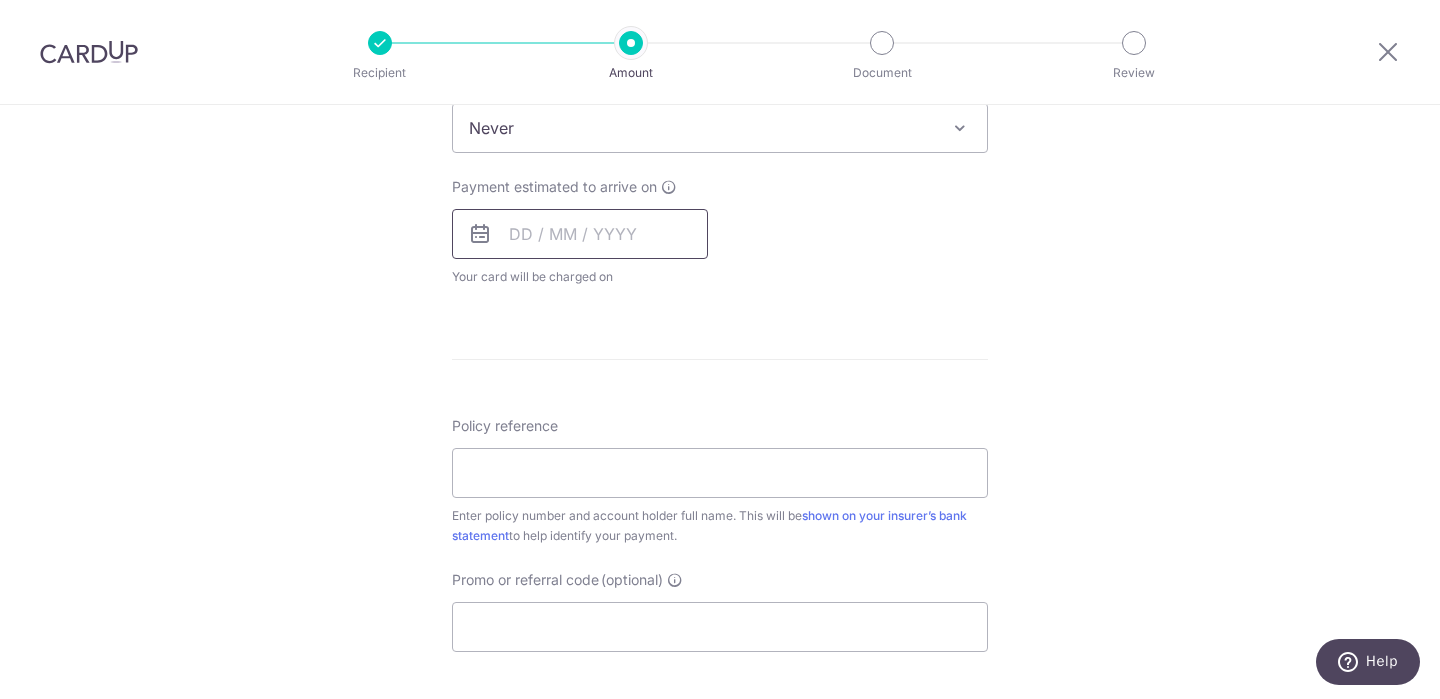 scroll, scrollTop: 849, scrollLeft: 0, axis: vertical 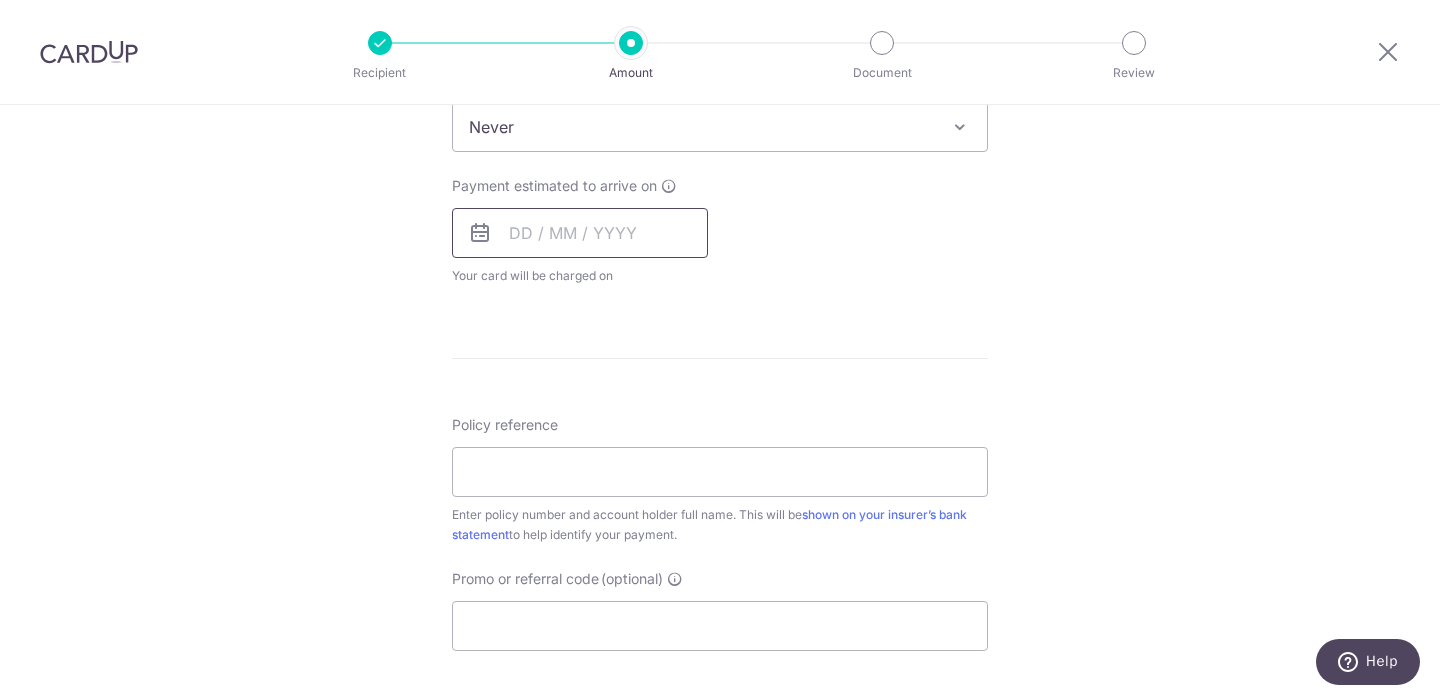 click at bounding box center [580, 233] 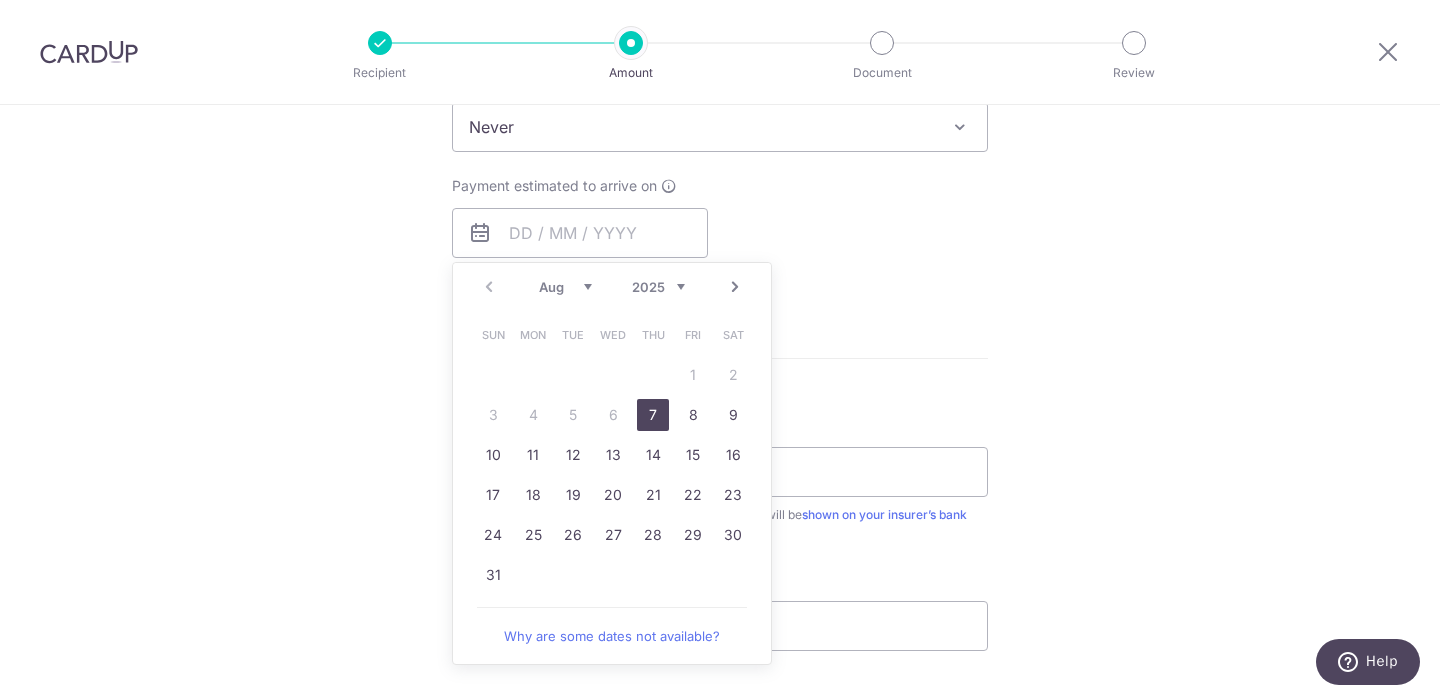 click on "7" at bounding box center (653, 415) 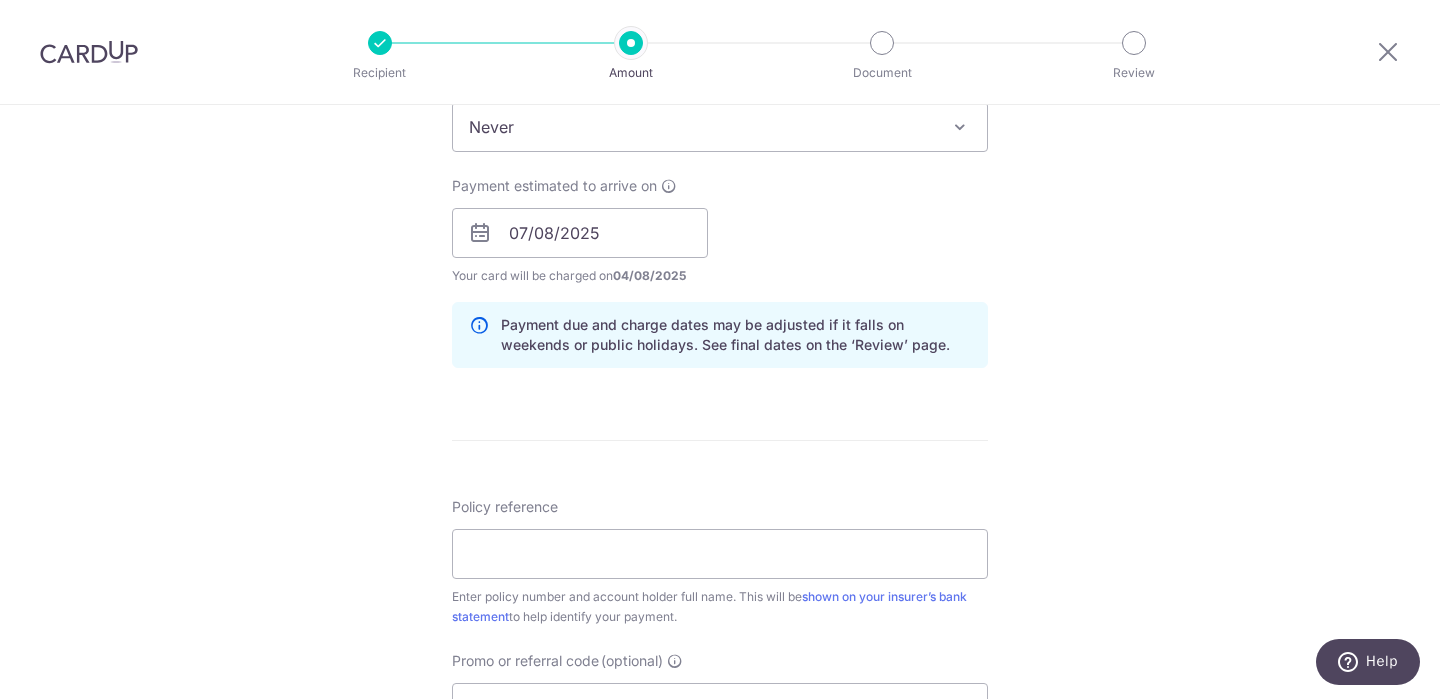 click on "Enter payment amount
SGD
280.00
280.00
Select Card
**** 2046
Add credit card
Your Cards
**** 6744
**** 6998
**** 6982
**** 2046
Secure 256-bit SSL
Text
New card details
Card" at bounding box center [720, 220] 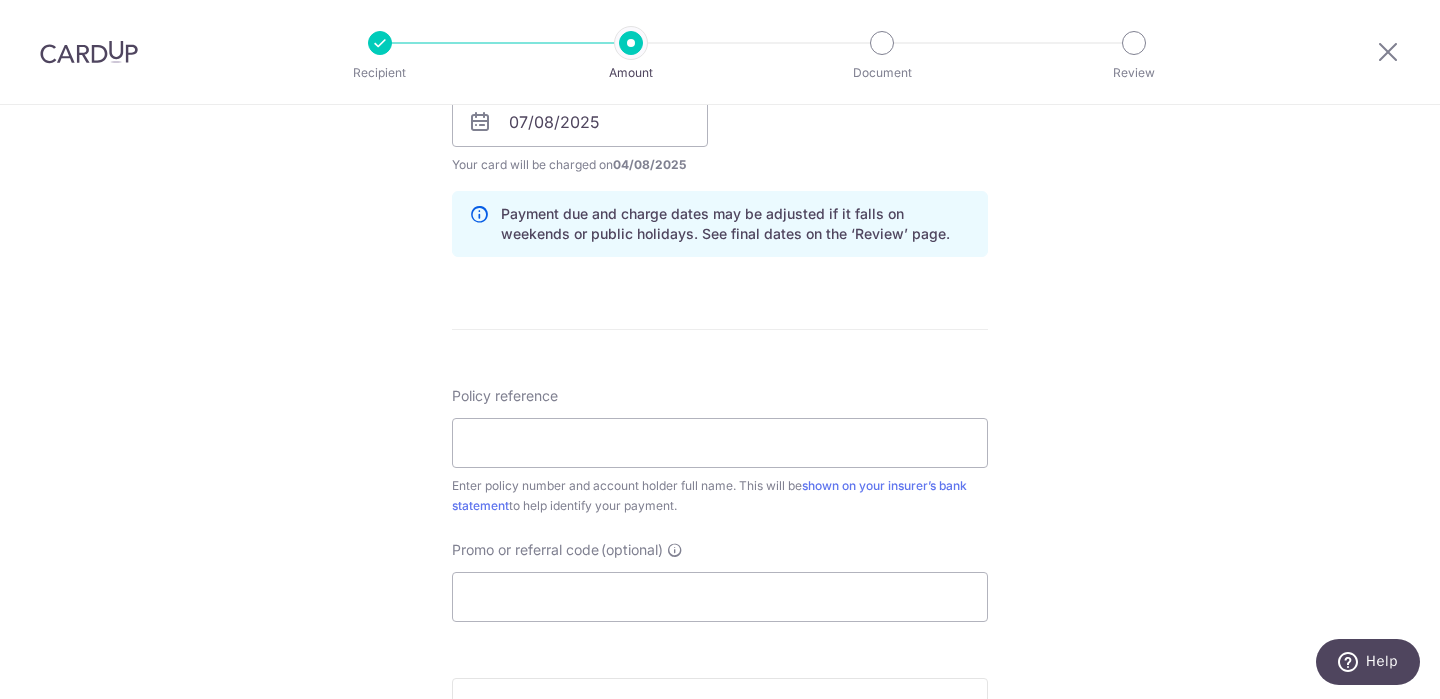 scroll, scrollTop: 1012, scrollLeft: 0, axis: vertical 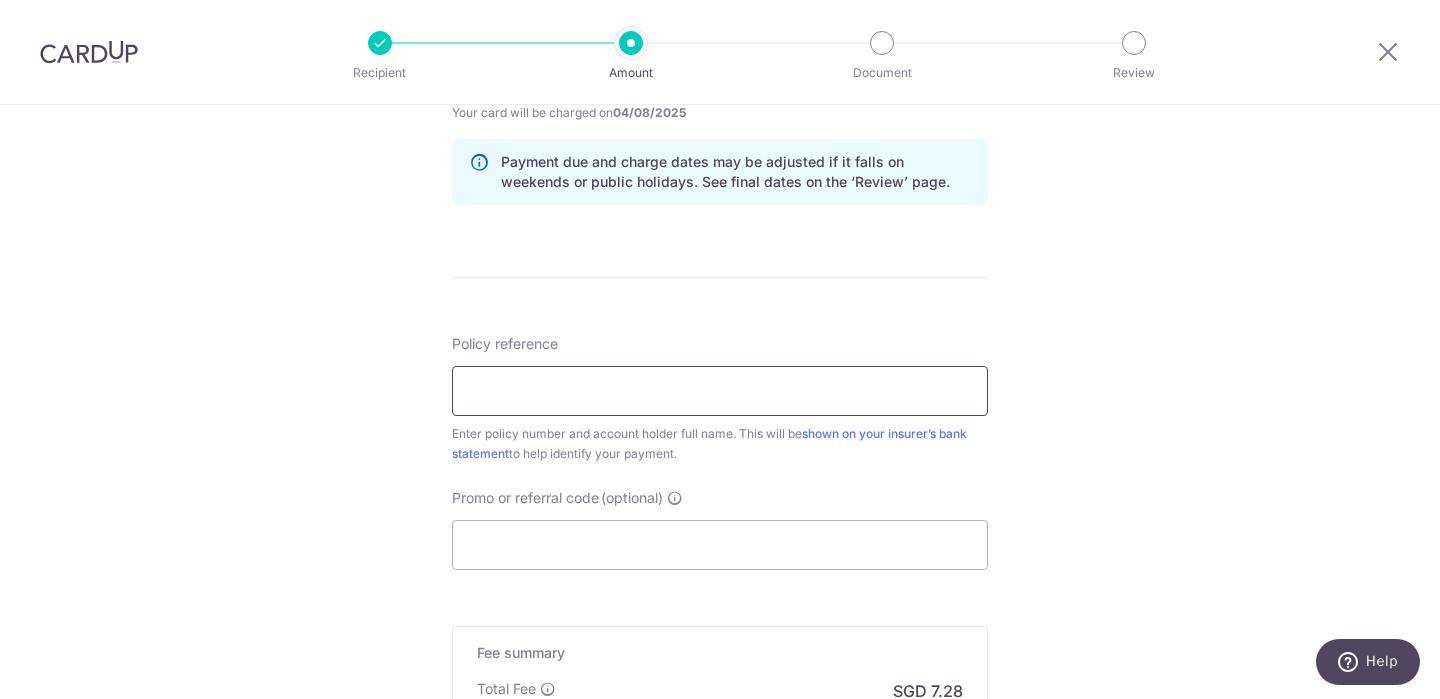 click on "Policy reference" at bounding box center [720, 391] 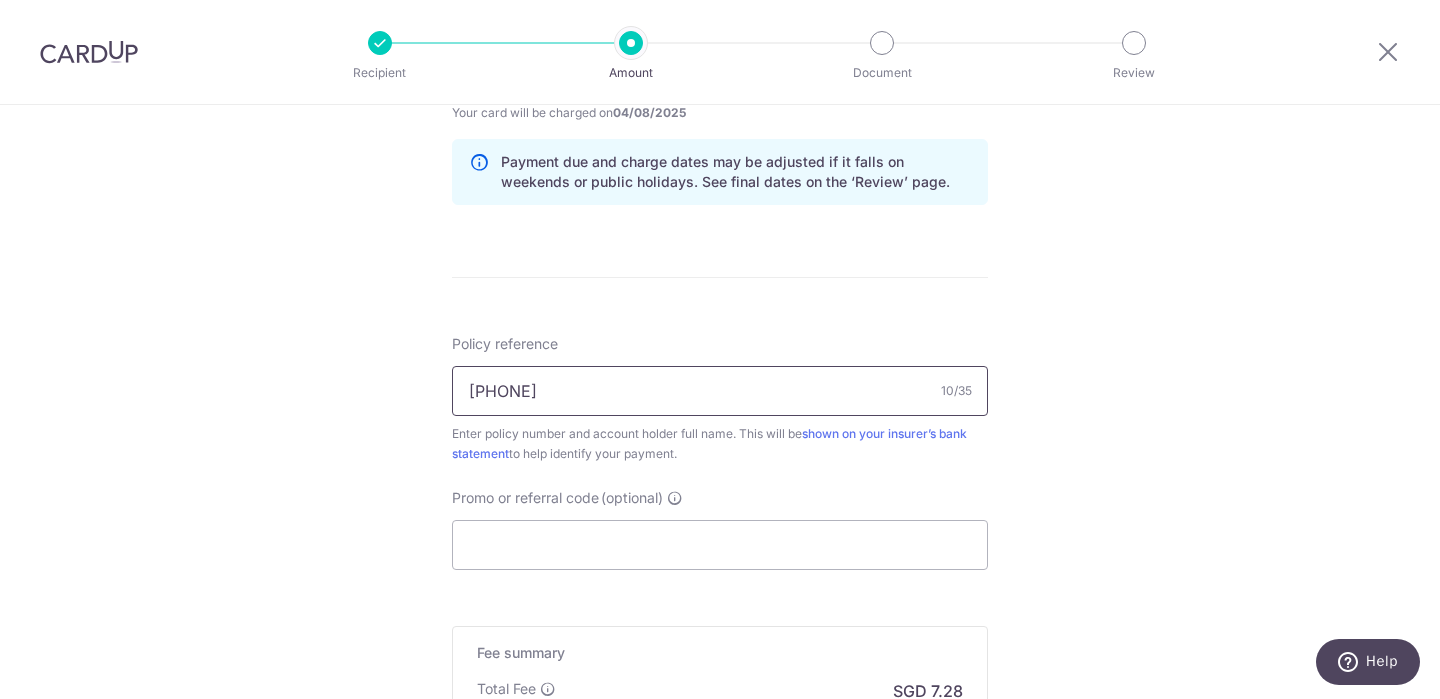 type on "[PHONE]" 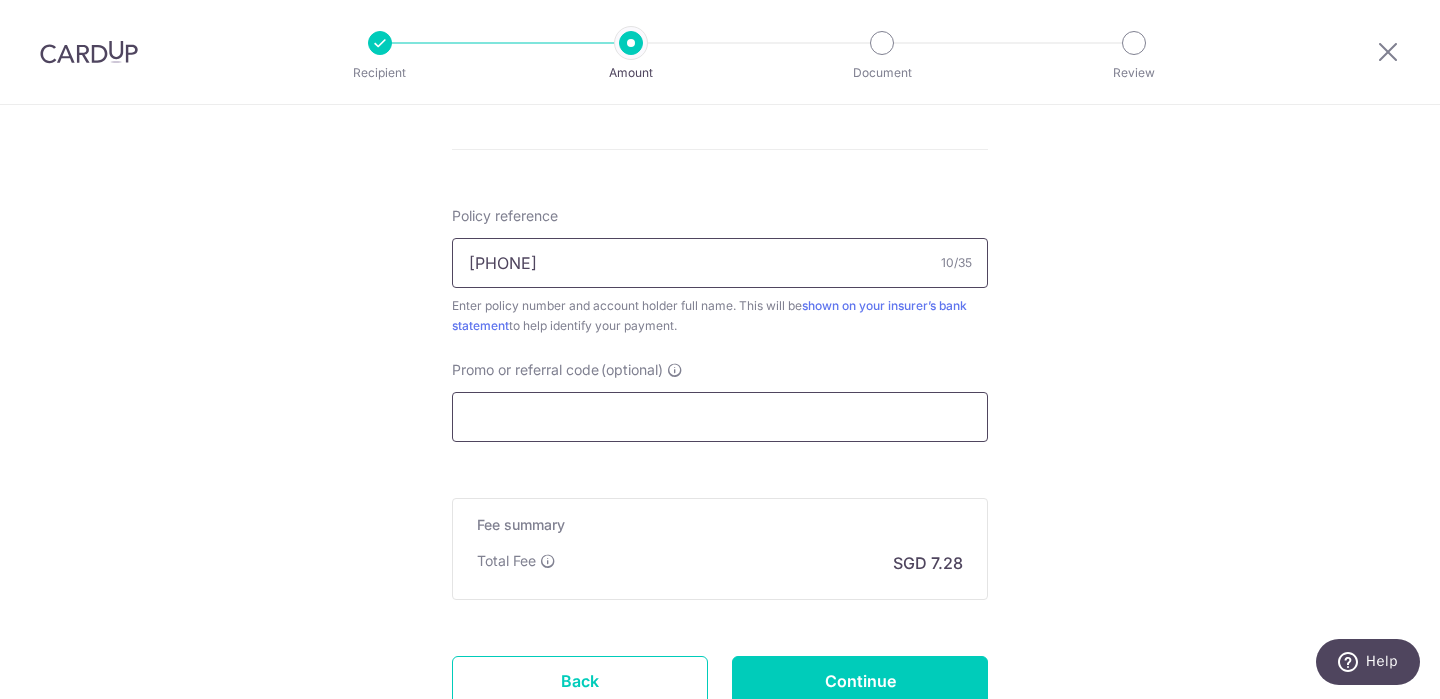 scroll, scrollTop: 1207, scrollLeft: 0, axis: vertical 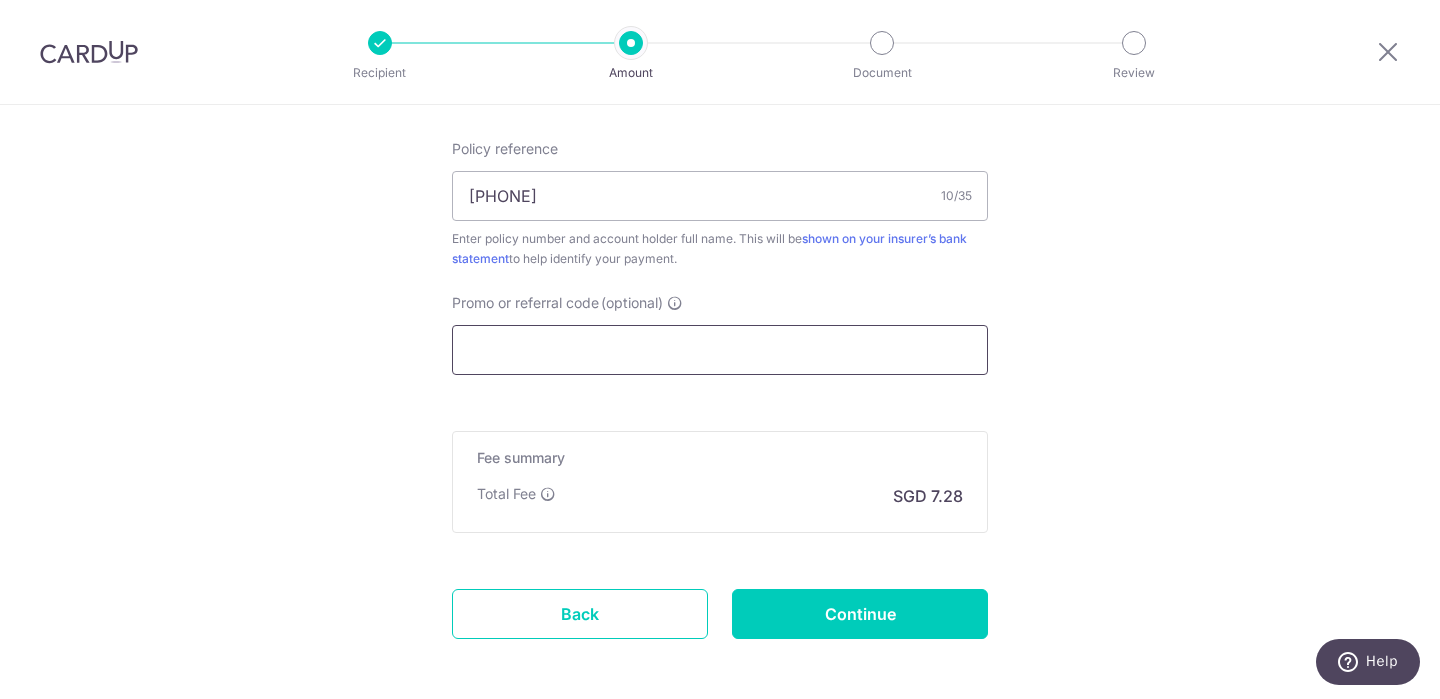 click on "Promo or referral code
(optional)" at bounding box center [720, 350] 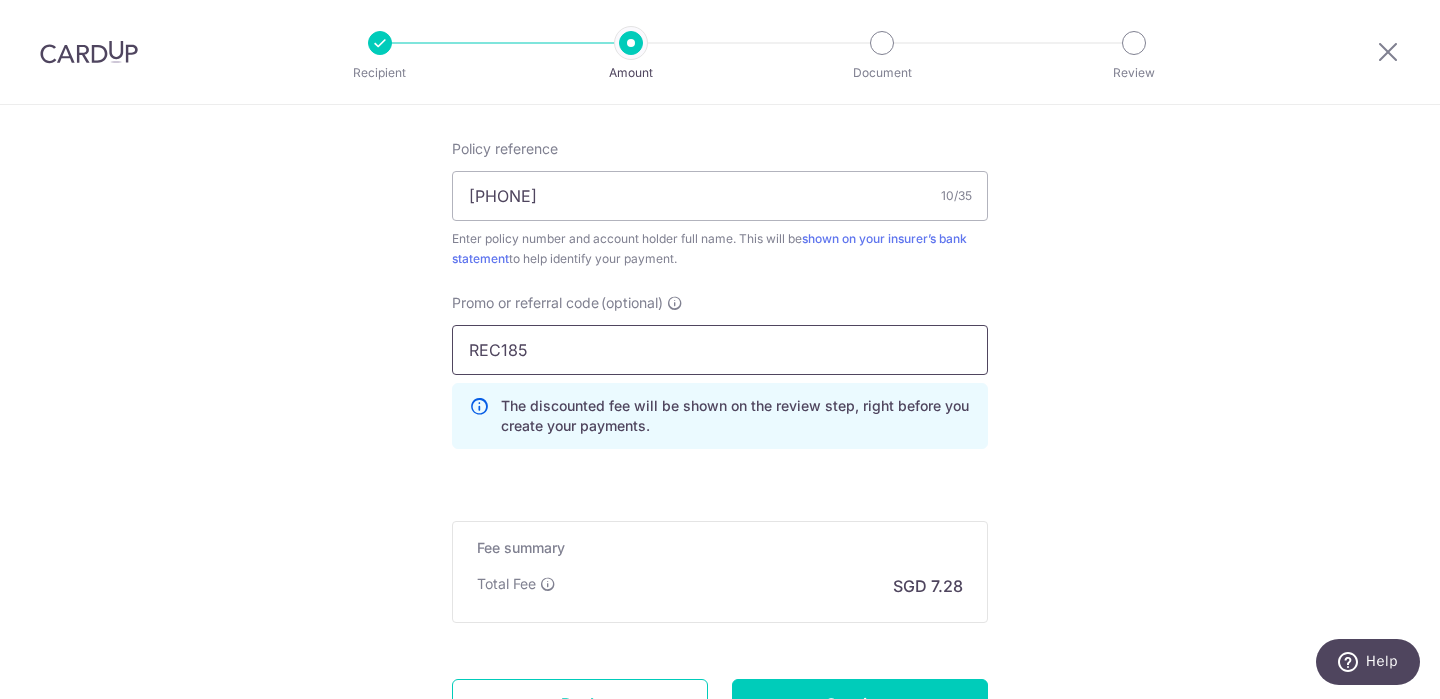 type on "REC185" 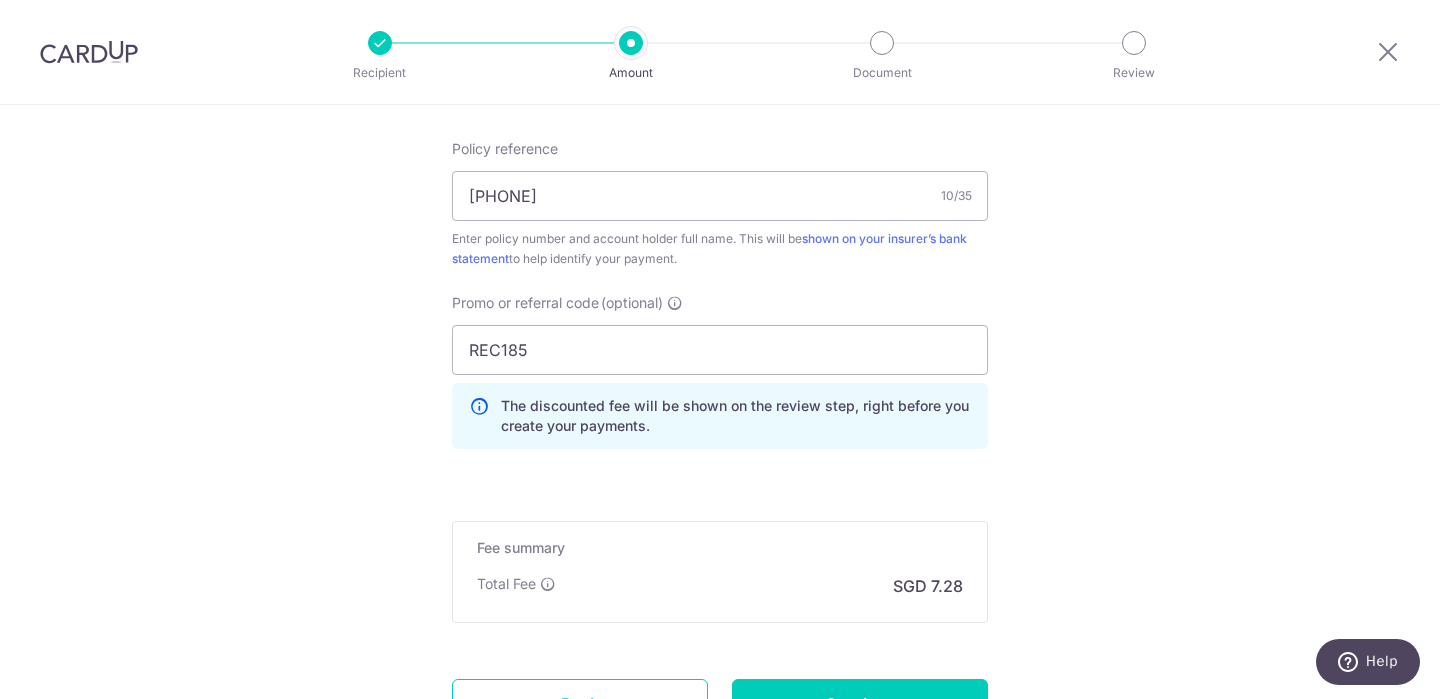 click on "Tell us more about your payment
Enter payment amount
SGD
280.00
280.00
Select Card
**** 2046
Add credit card
Your Cards
**** 6744
**** 6998
**** 6982
**** 2046
Secure 256-bit SSL
Text
New card details
Card" at bounding box center [720, -112] 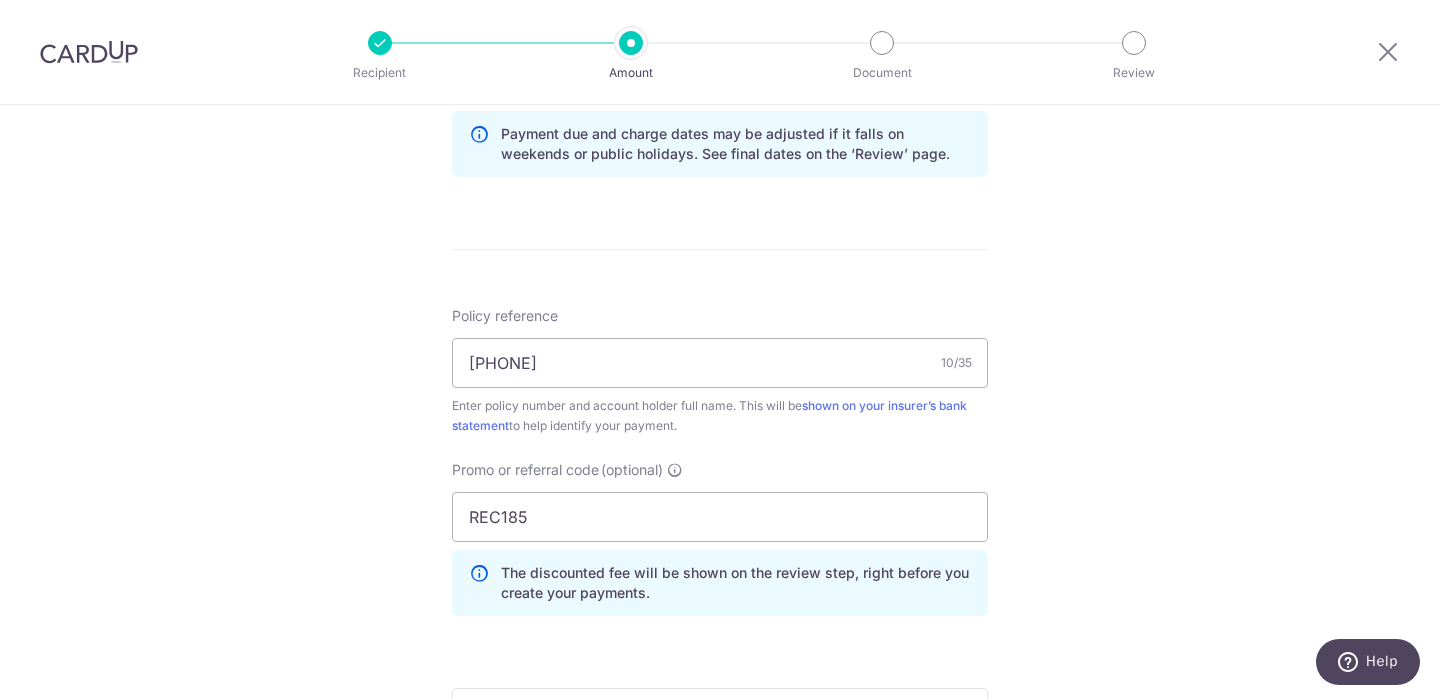 click on "Tell us more about your payment
Enter payment amount
SGD
280.00
280.00
Select Card
**** 2046
Add credit card
Your Cards
**** 6744
**** 6998
**** 6982
**** 2046
Secure 256-bit SSL
Text
New card details
Card" at bounding box center [720, 55] 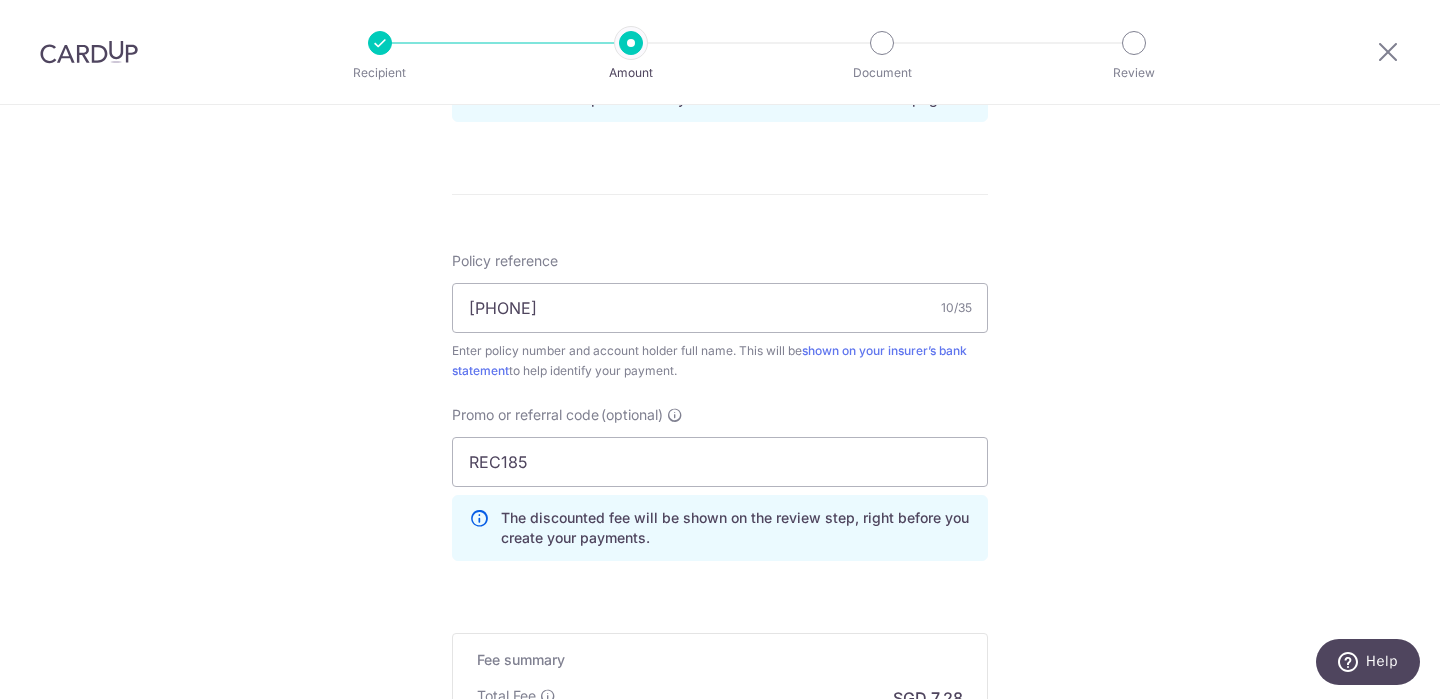 scroll, scrollTop: 1387, scrollLeft: 0, axis: vertical 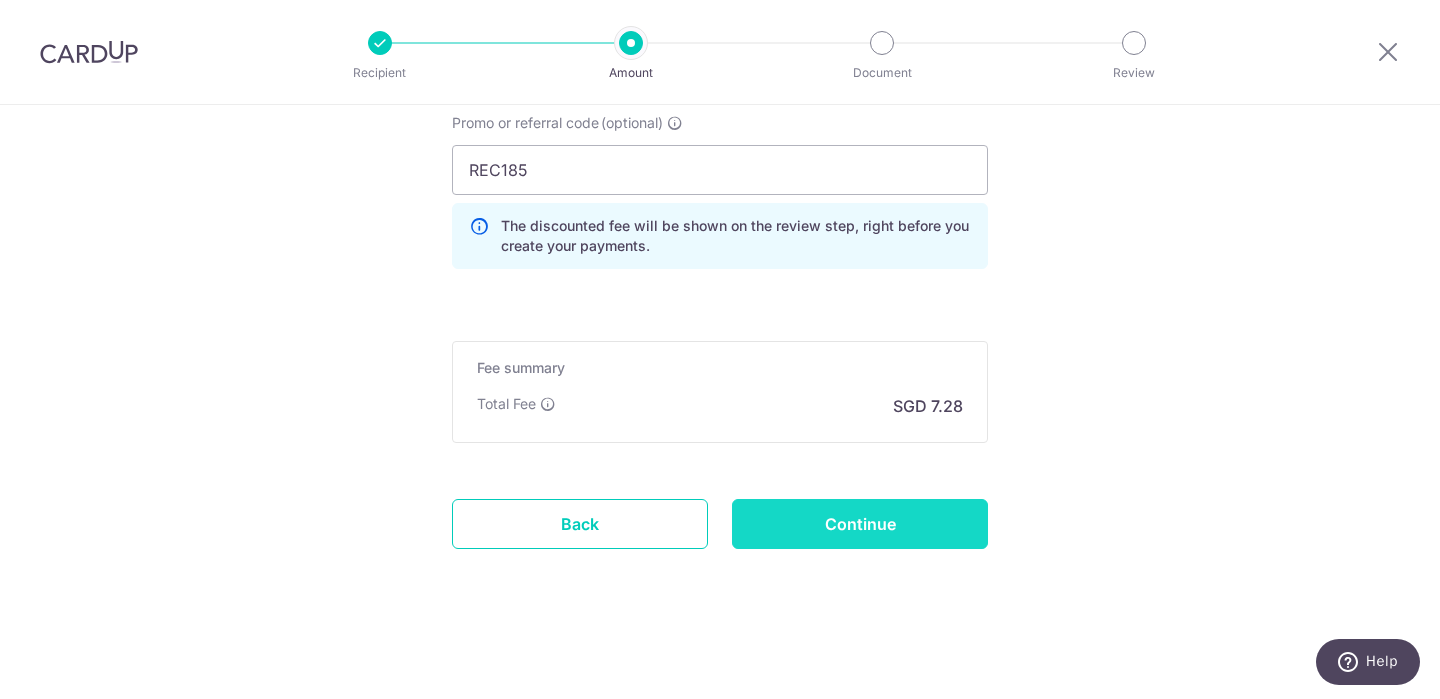 click on "Continue" at bounding box center (860, 524) 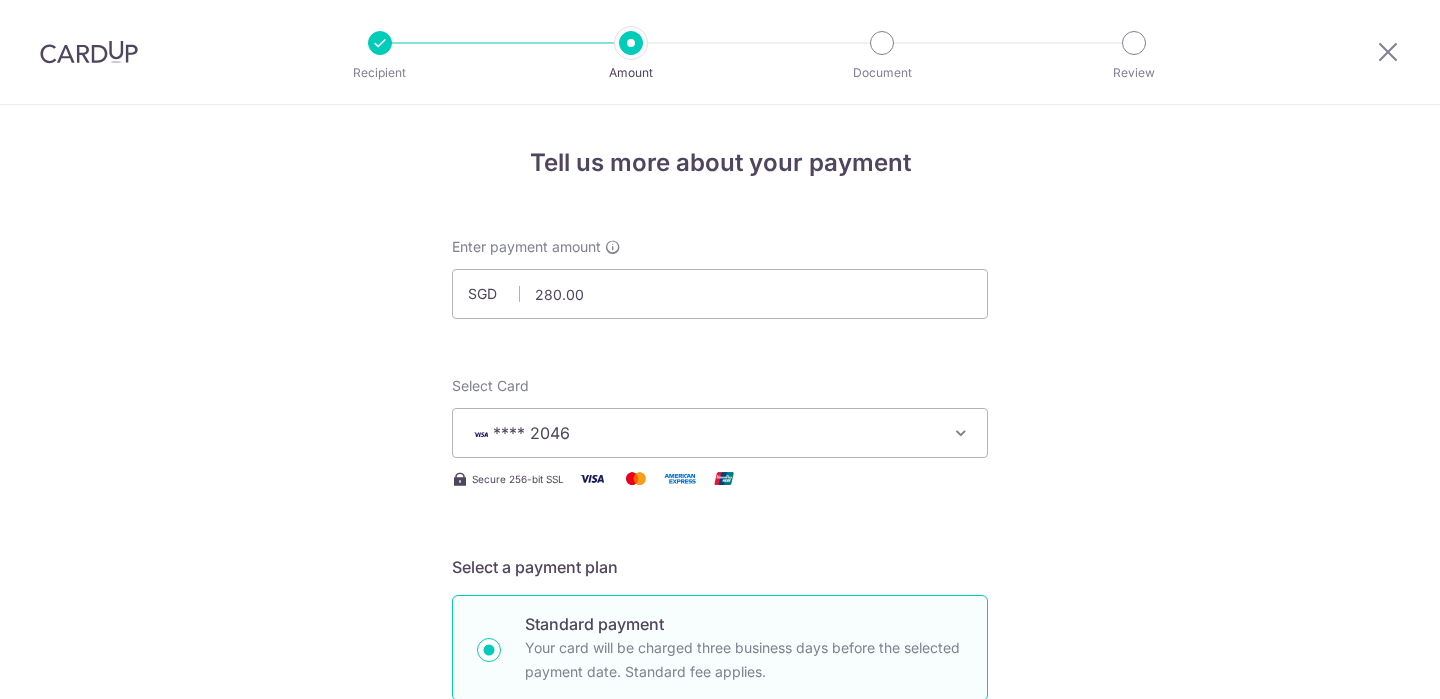 scroll, scrollTop: 0, scrollLeft: 0, axis: both 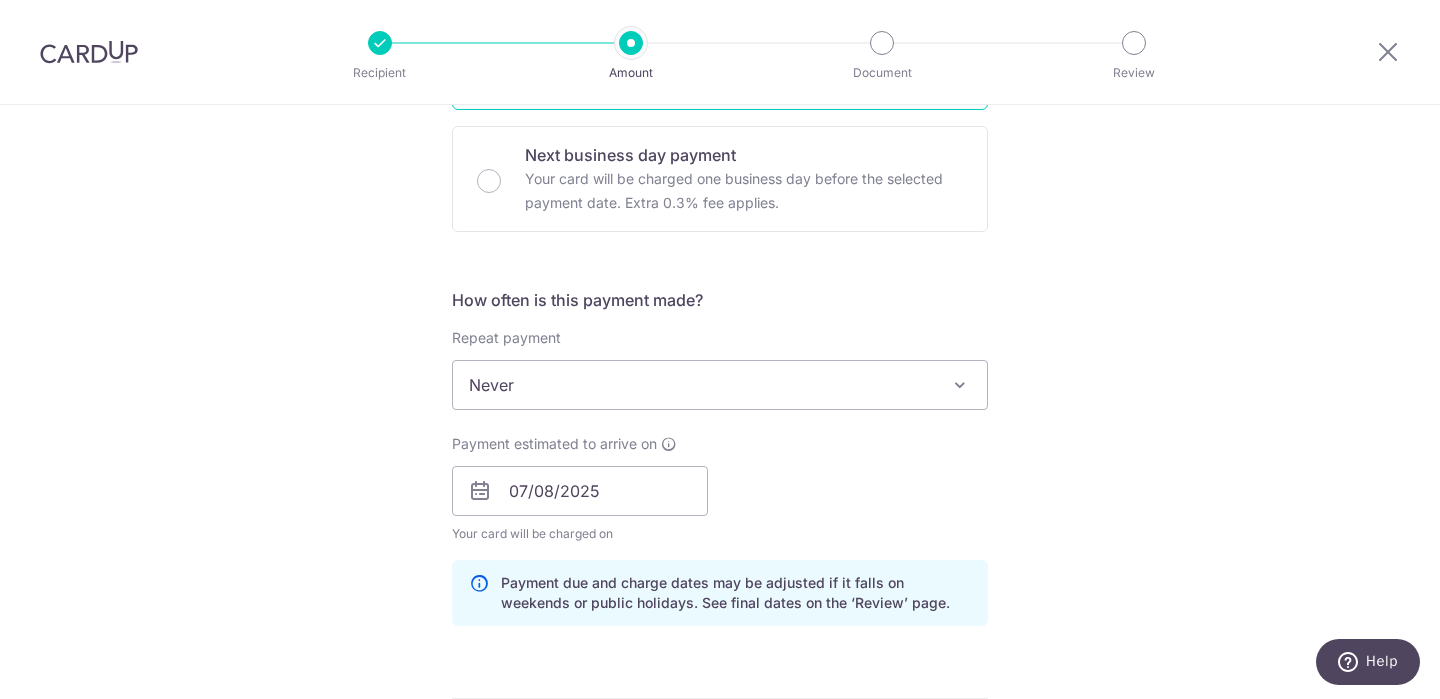 click on "Never" at bounding box center (720, 385) 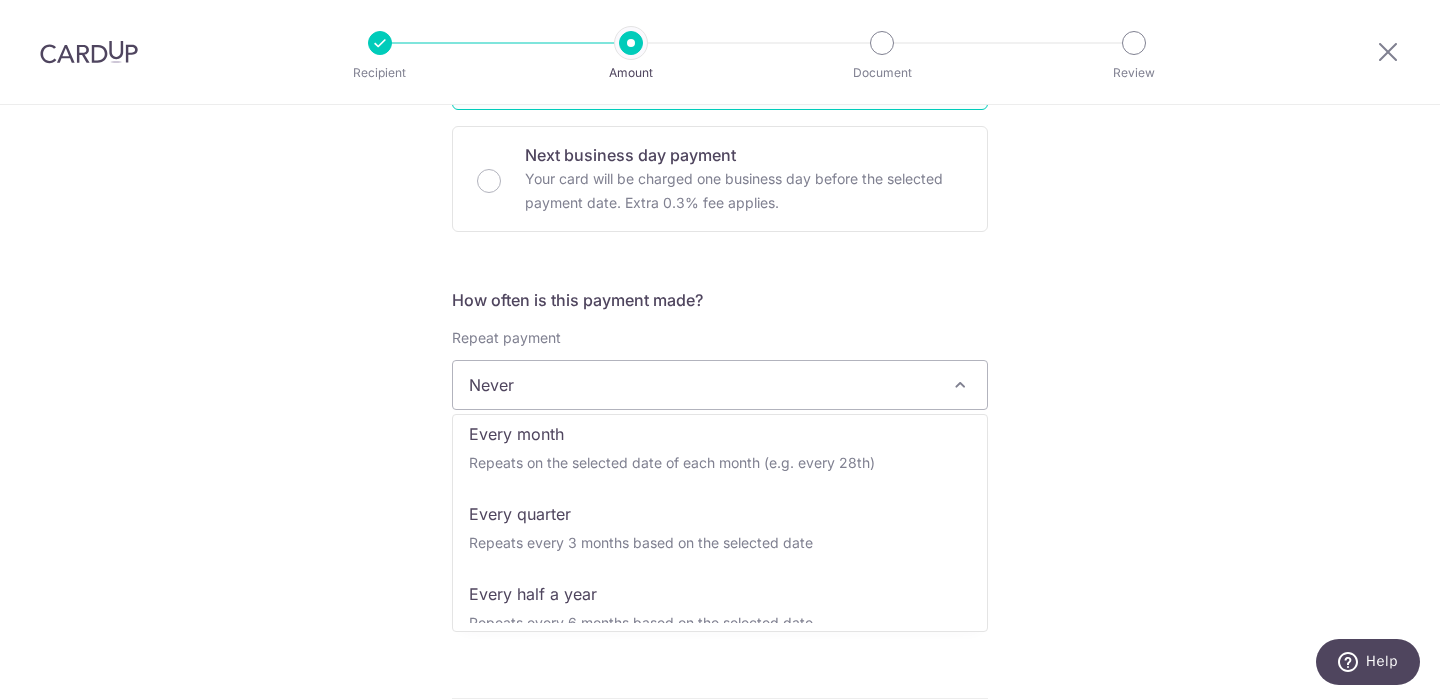 scroll, scrollTop: 176, scrollLeft: 0, axis: vertical 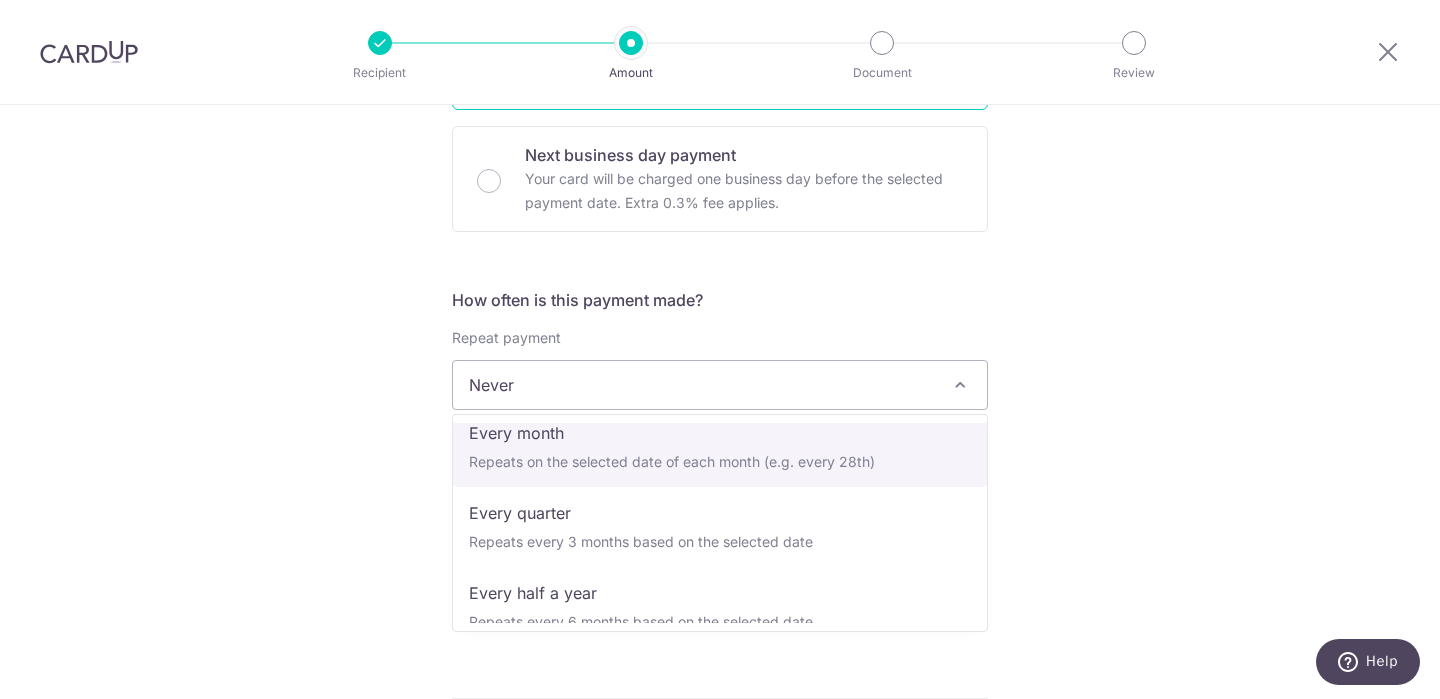 select on "3" 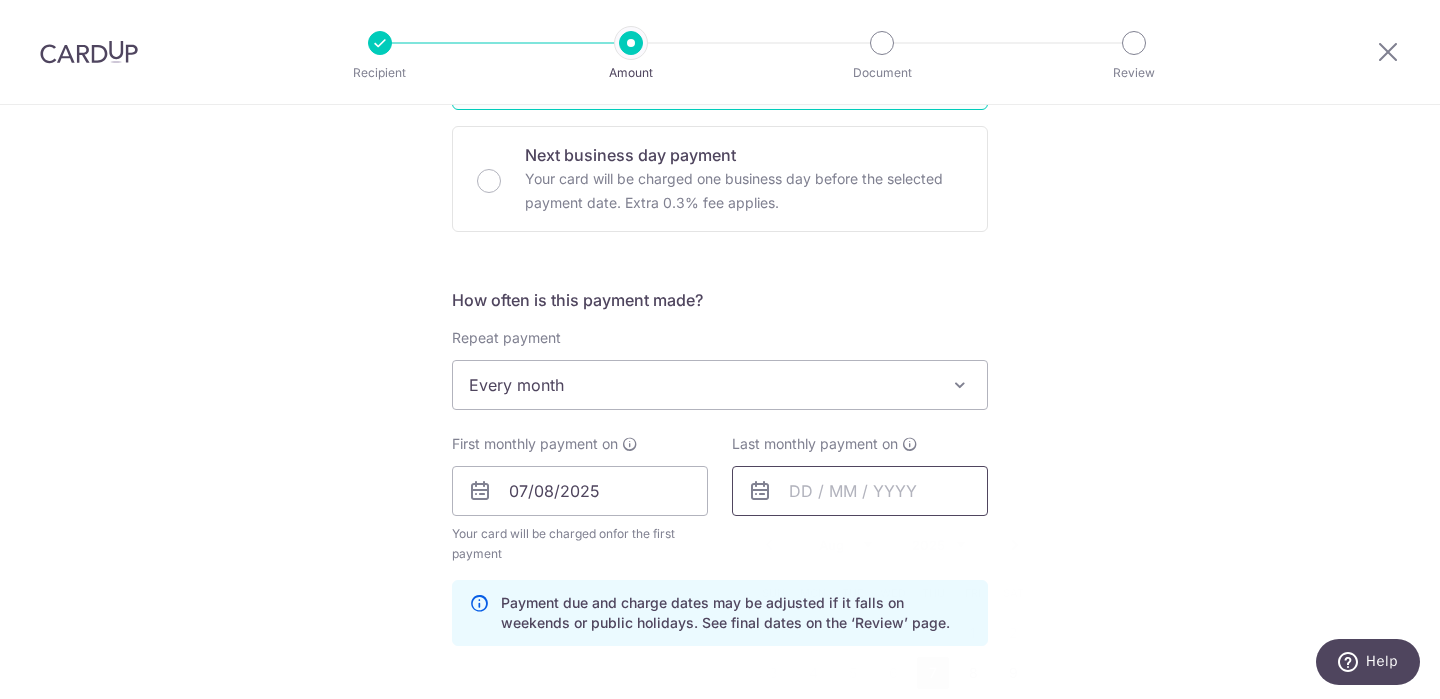 click at bounding box center [860, 491] 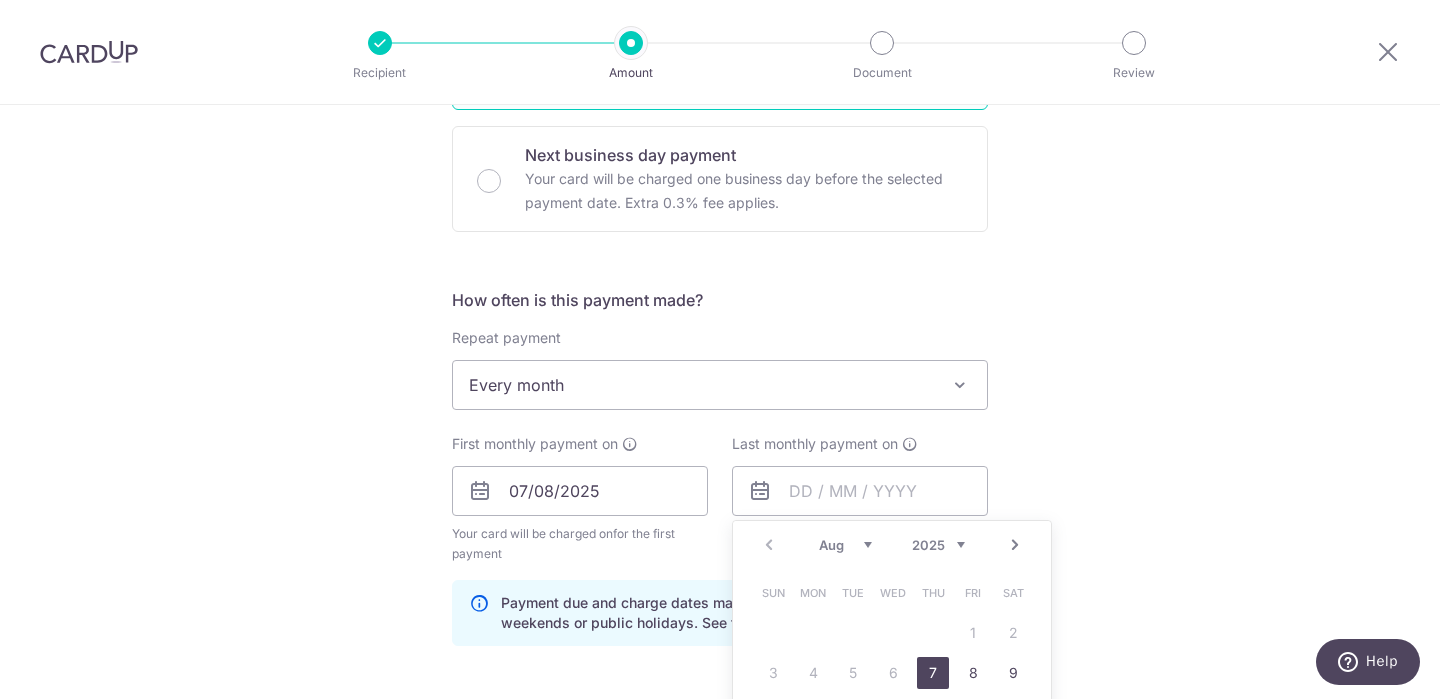 click on "Next" at bounding box center (1015, 545) 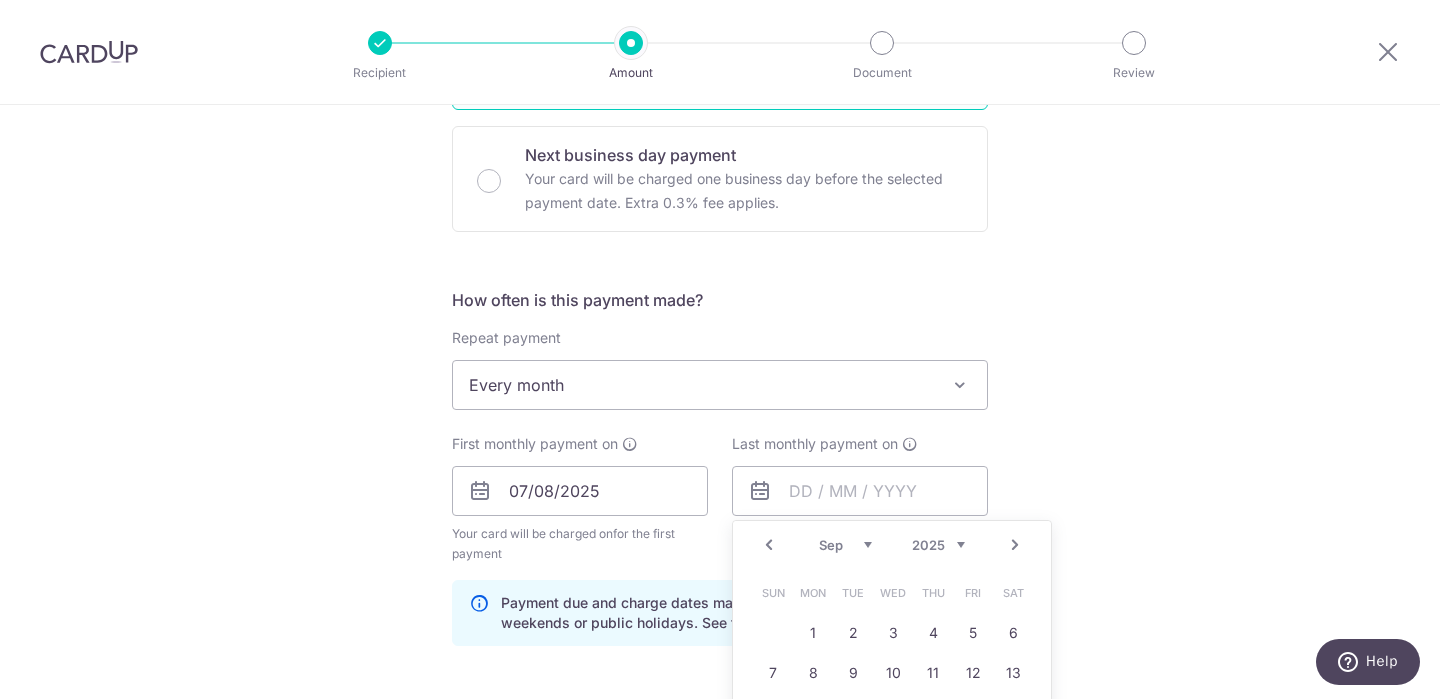click on "Next" at bounding box center (1015, 545) 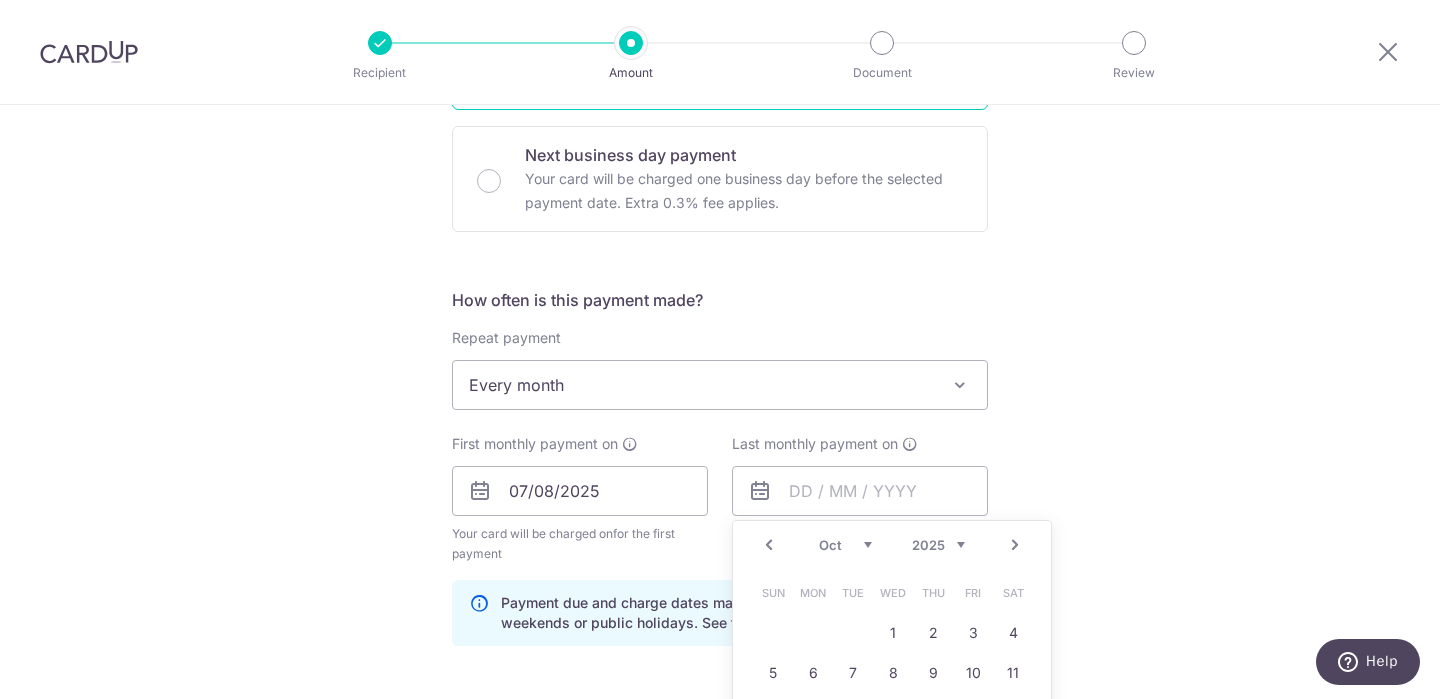 click on "Next" at bounding box center (1015, 545) 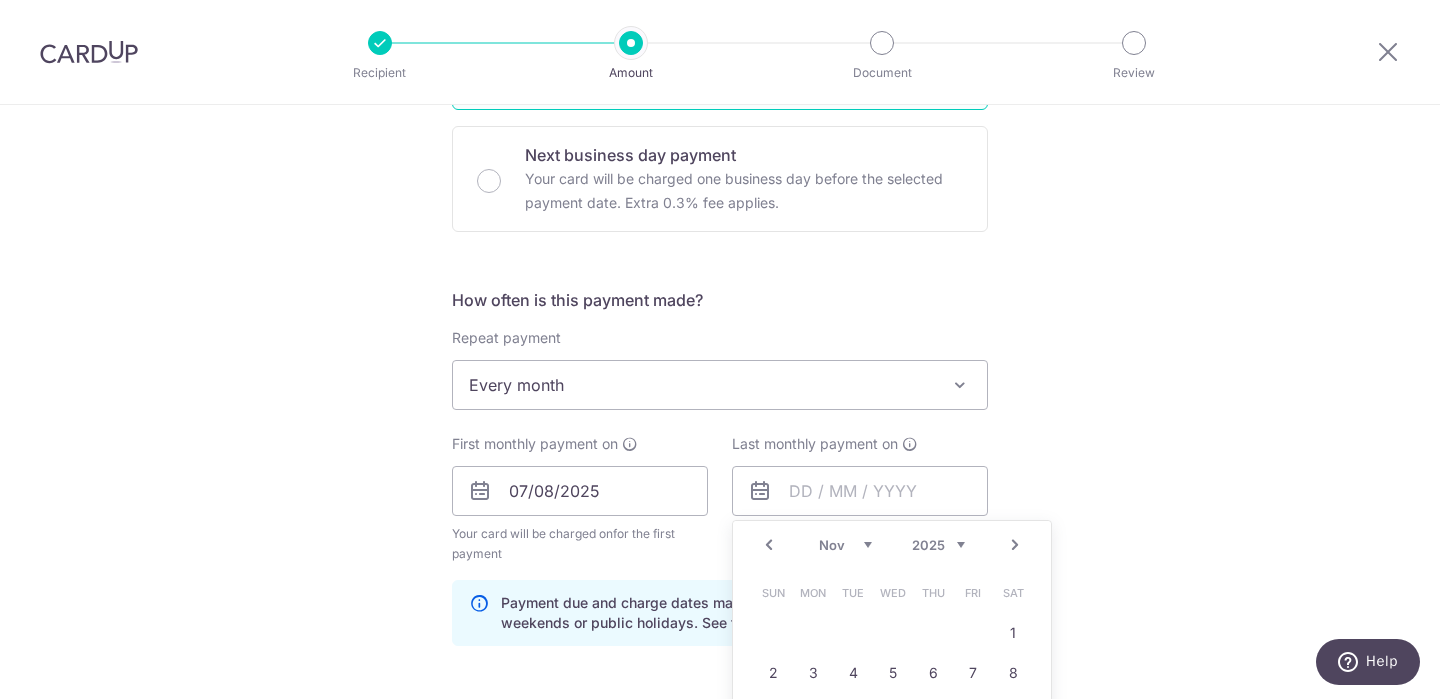click on "Next" at bounding box center (1015, 545) 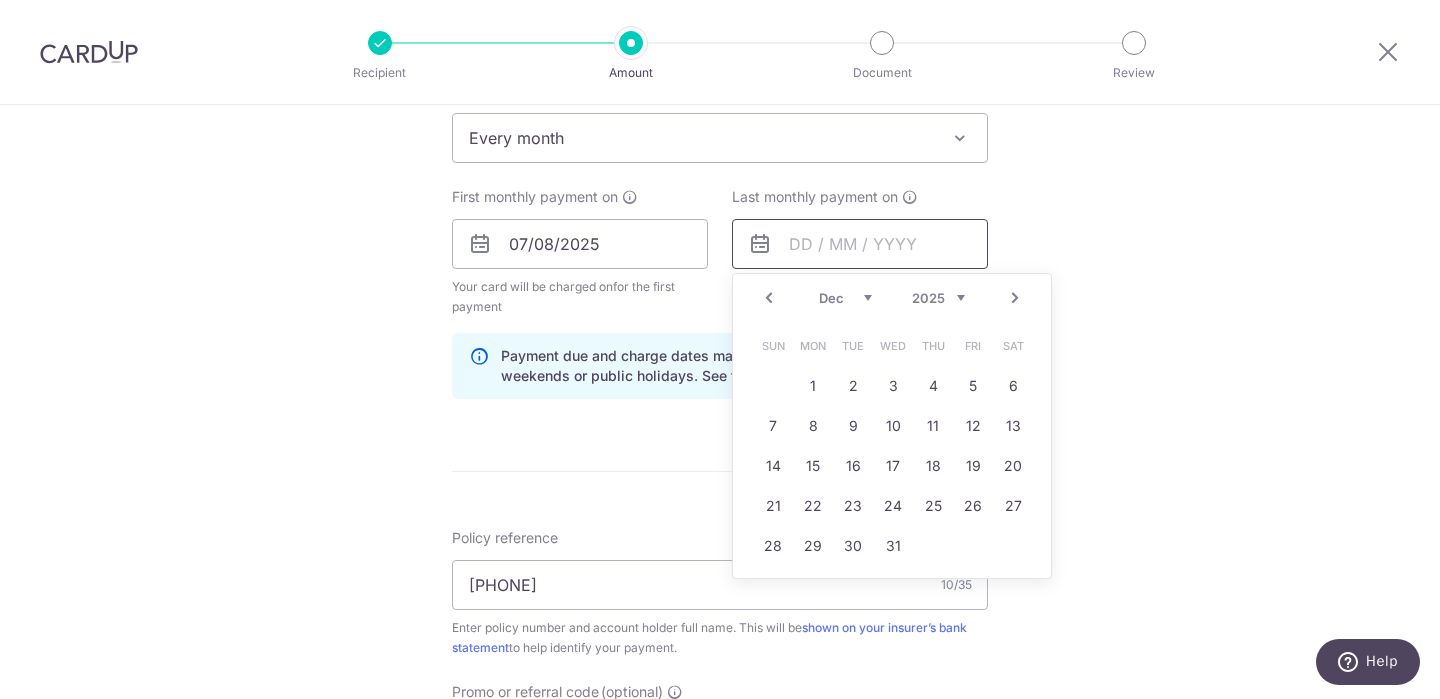 scroll, scrollTop: 841, scrollLeft: 0, axis: vertical 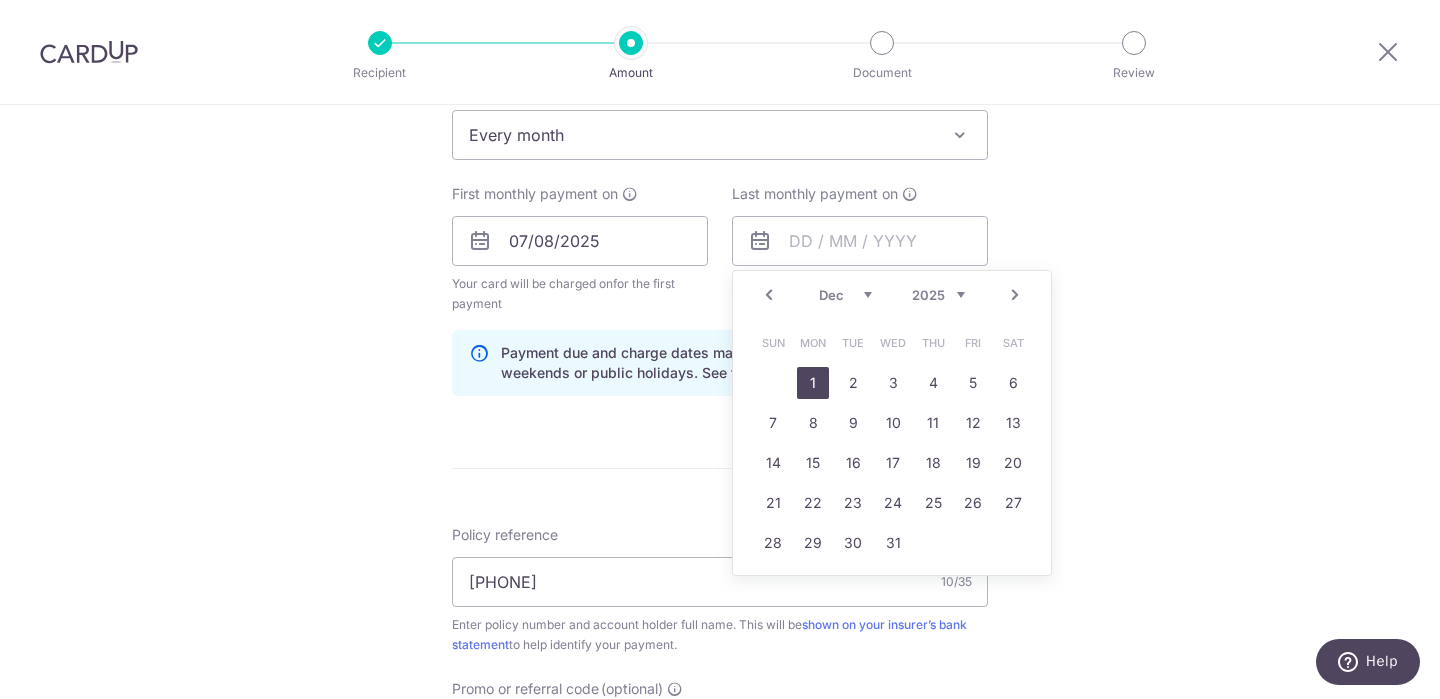 click on "1" at bounding box center [813, 383] 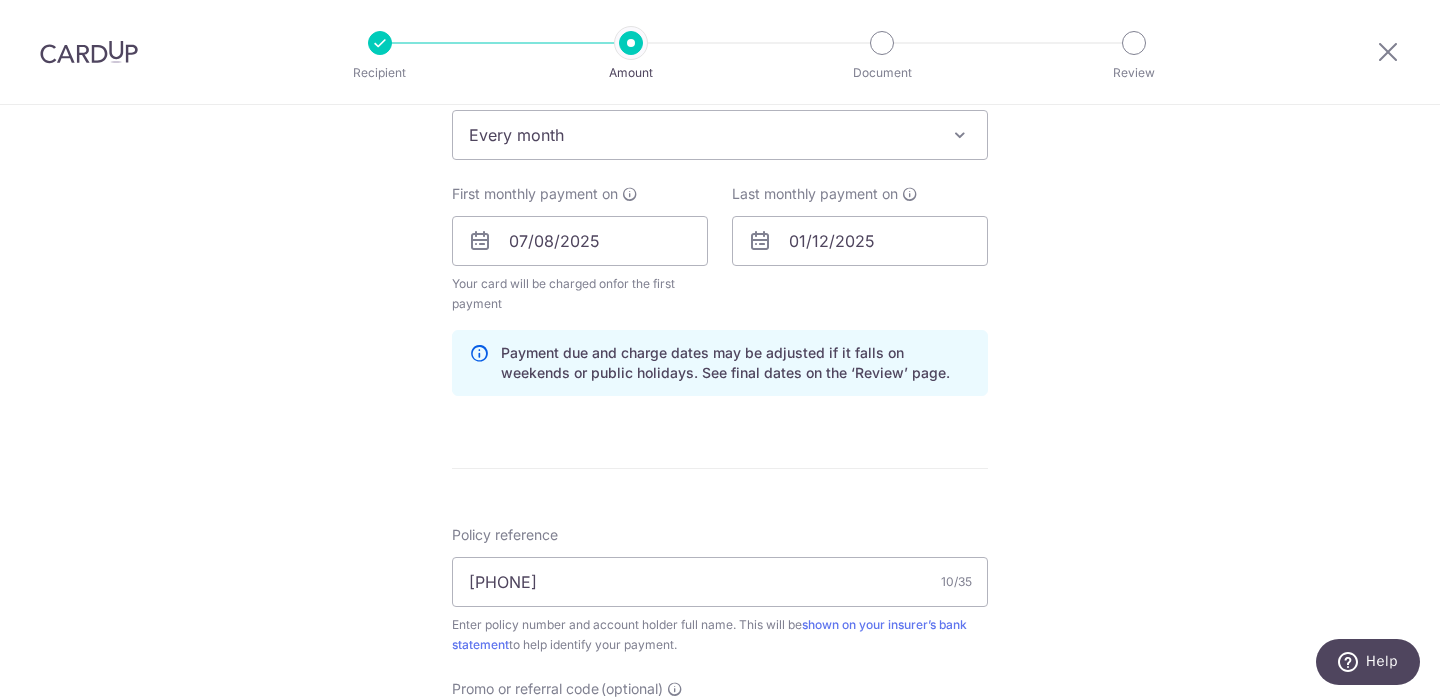 click on "Tell us more about your payment
Enter payment amount
SGD
280.00
280.00
Select Card
**** 2046
Add credit card
Your Cards
**** 6744
**** 6998
**** 6982
**** 2046
Secure 256-bit SSL
Text
New card details
Card" at bounding box center [720, 278] 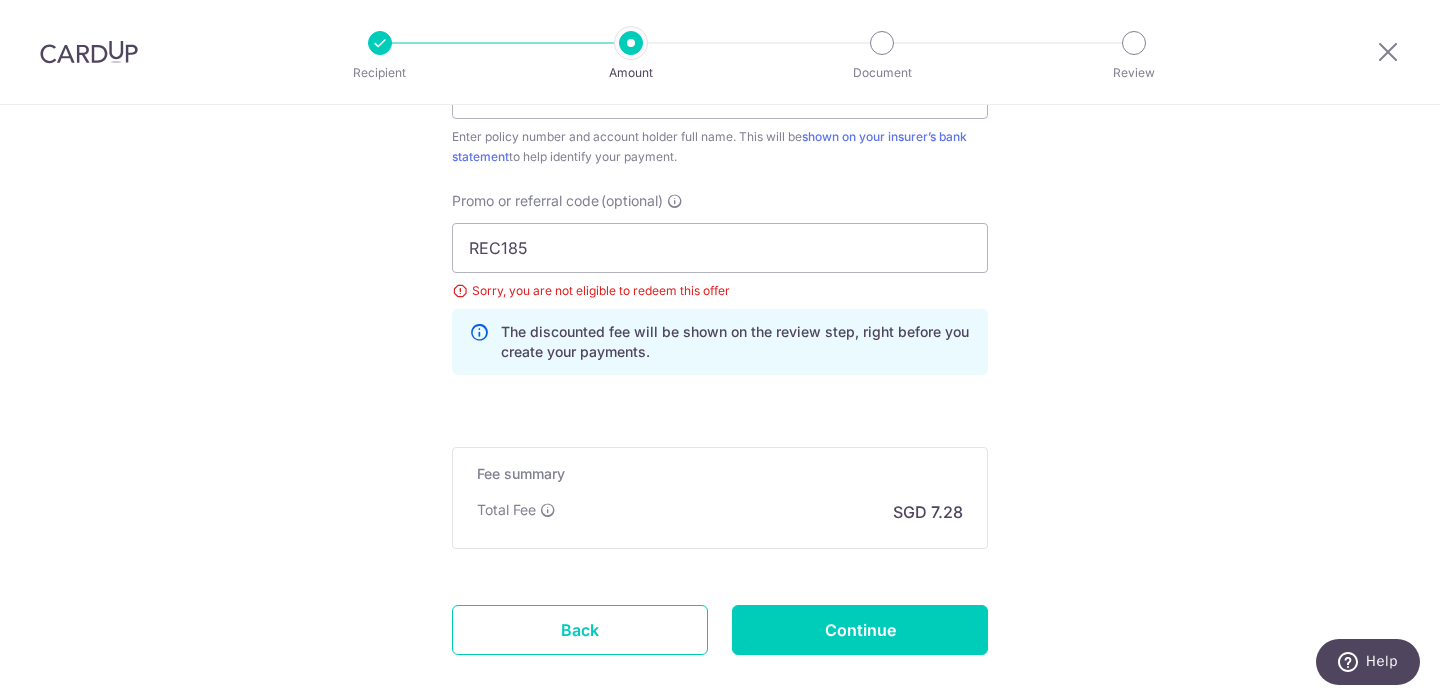 scroll, scrollTop: 1331, scrollLeft: 0, axis: vertical 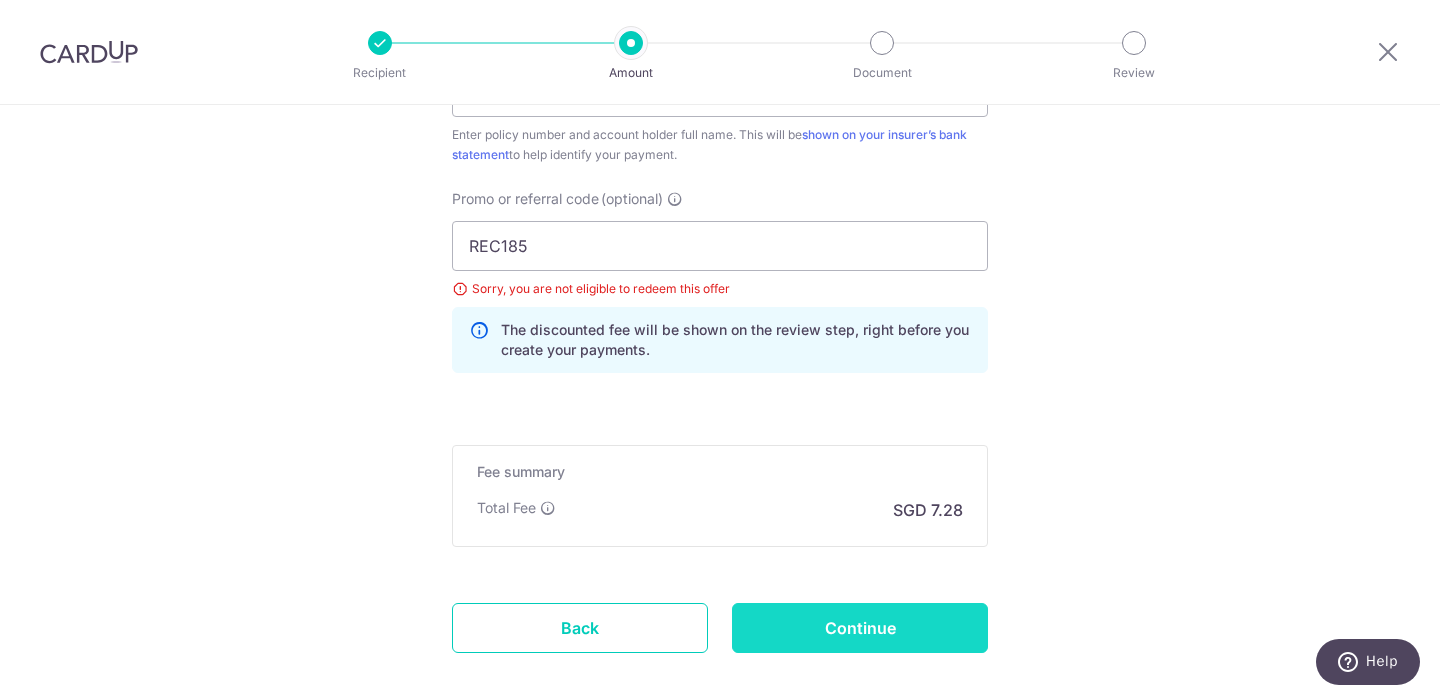 click on "Continue" at bounding box center (860, 628) 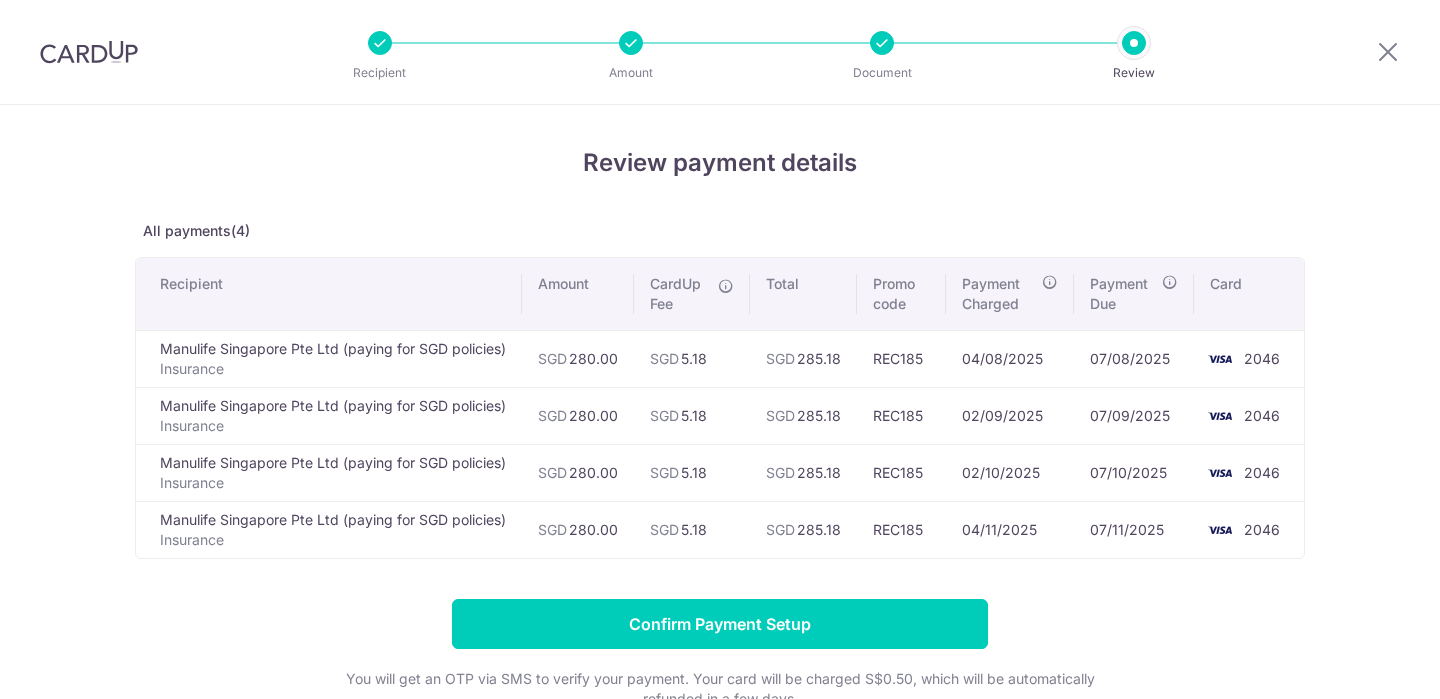 scroll, scrollTop: 0, scrollLeft: 0, axis: both 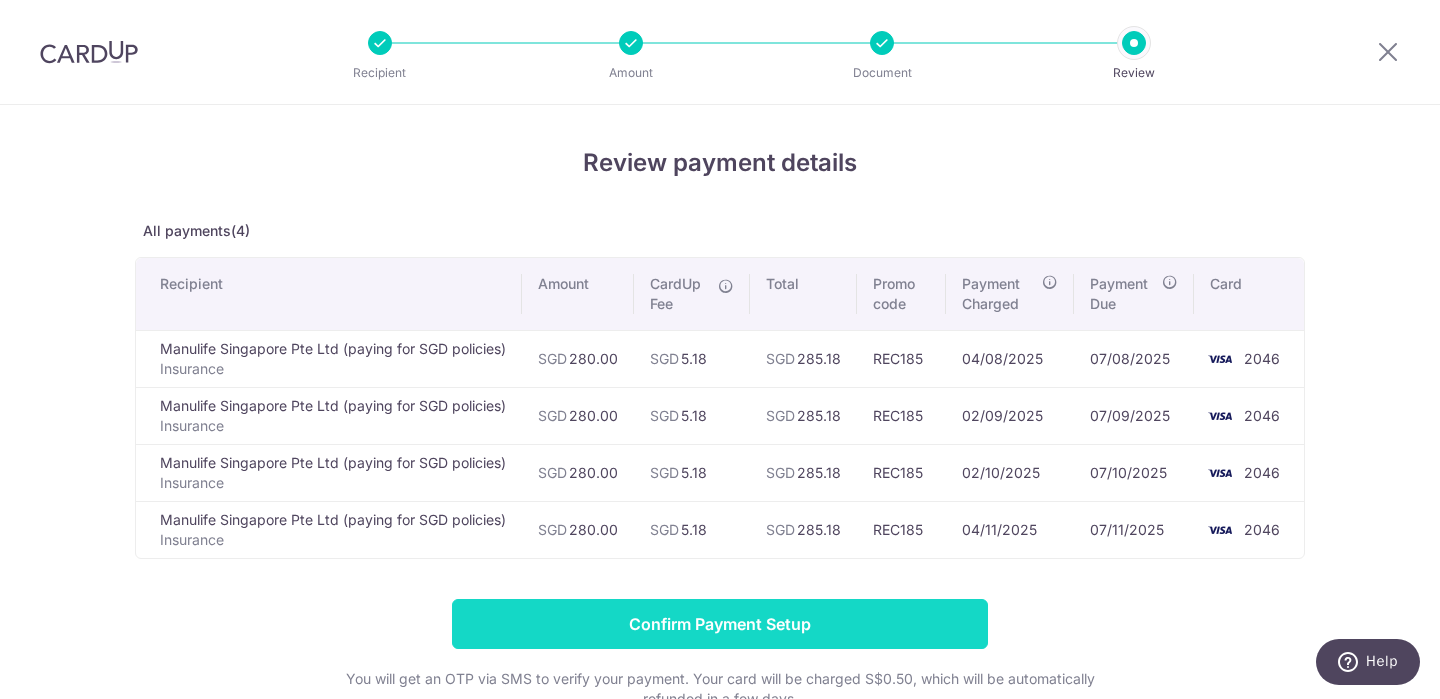 click on "Confirm Payment Setup" at bounding box center [720, 624] 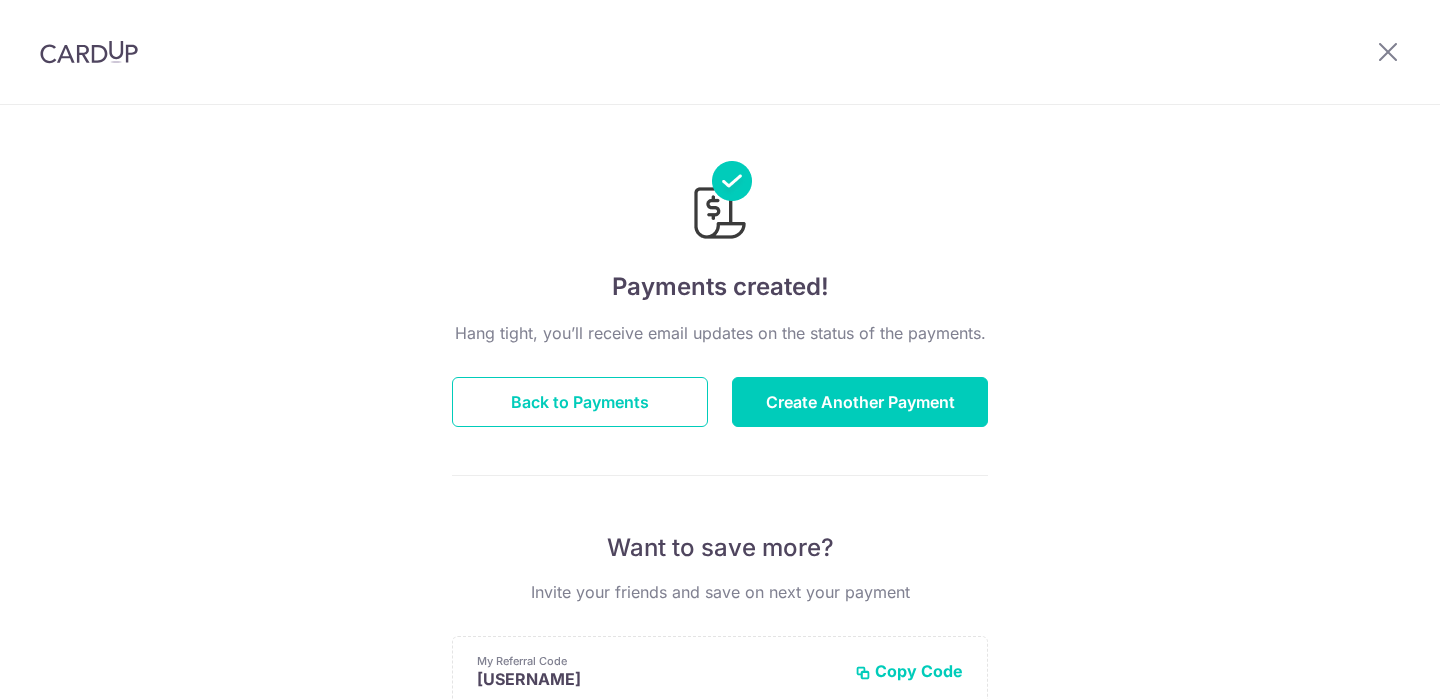 scroll, scrollTop: 0, scrollLeft: 0, axis: both 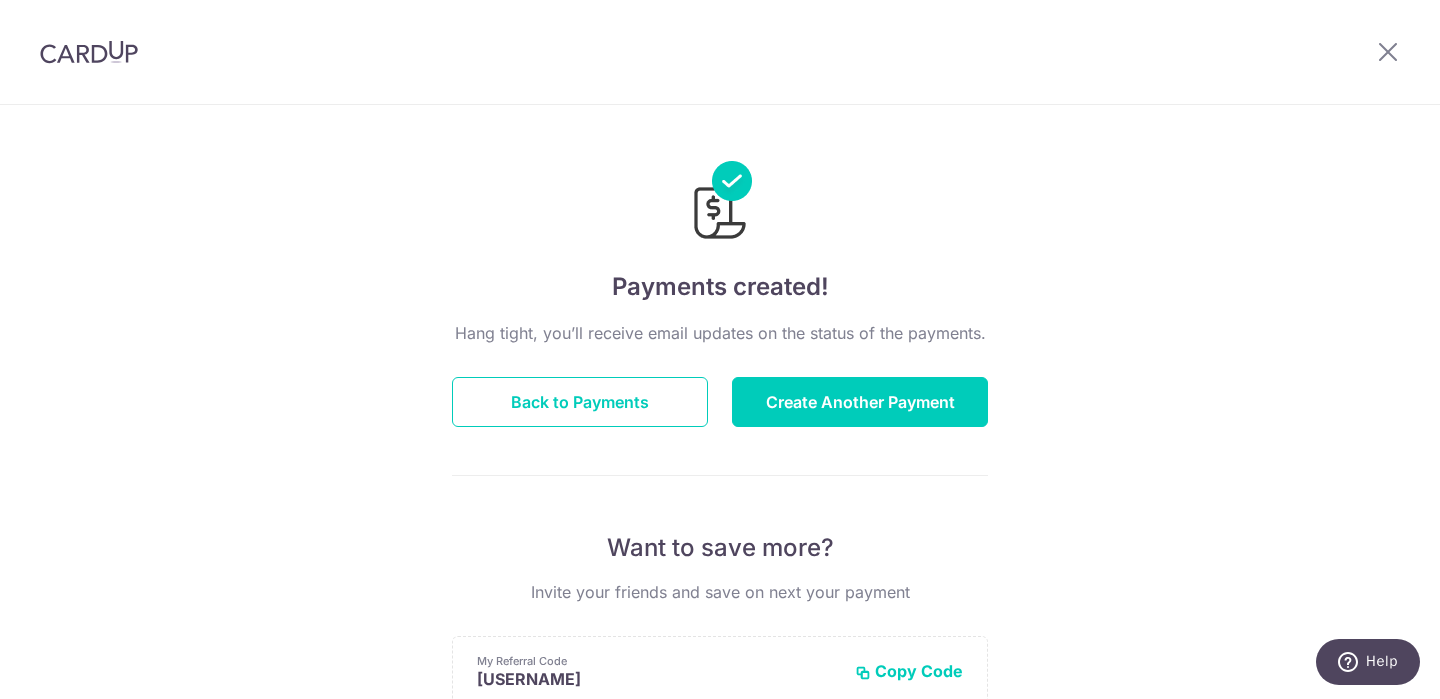 click at bounding box center (1388, 52) 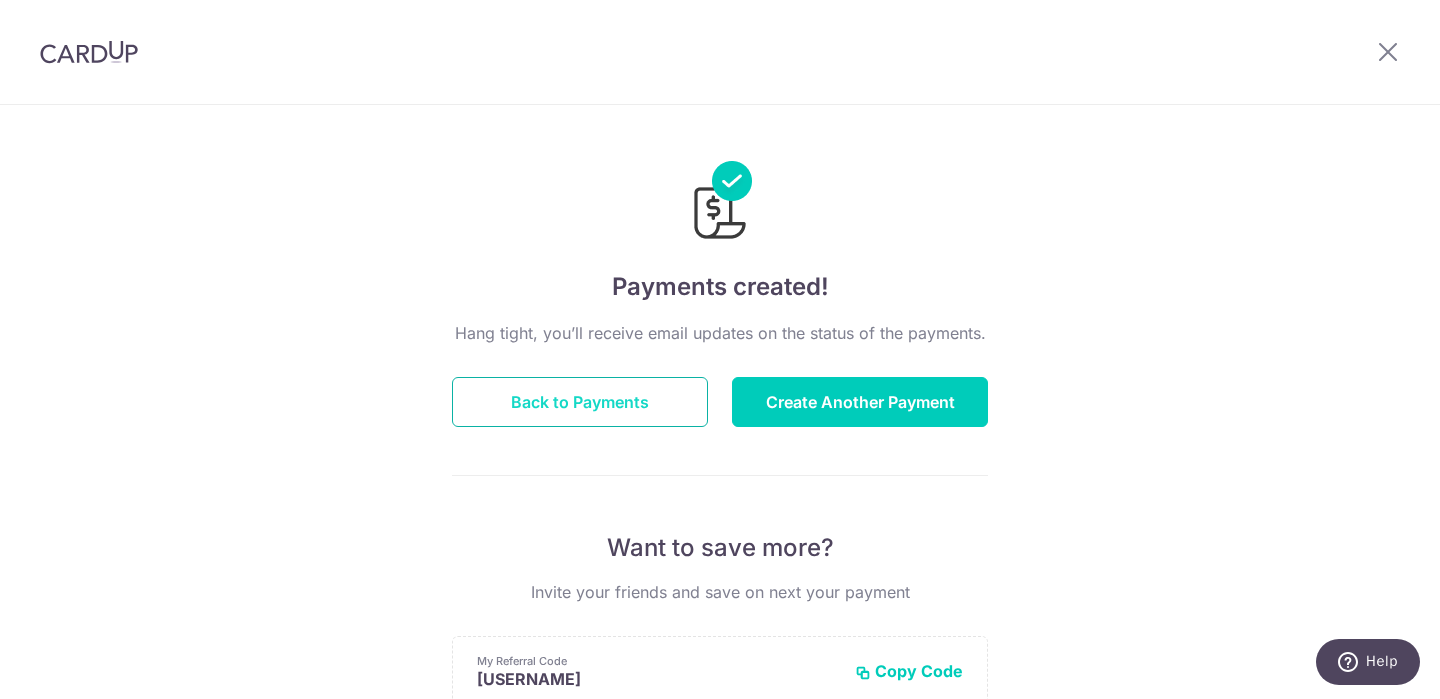 click on "Back to Payments" at bounding box center [580, 402] 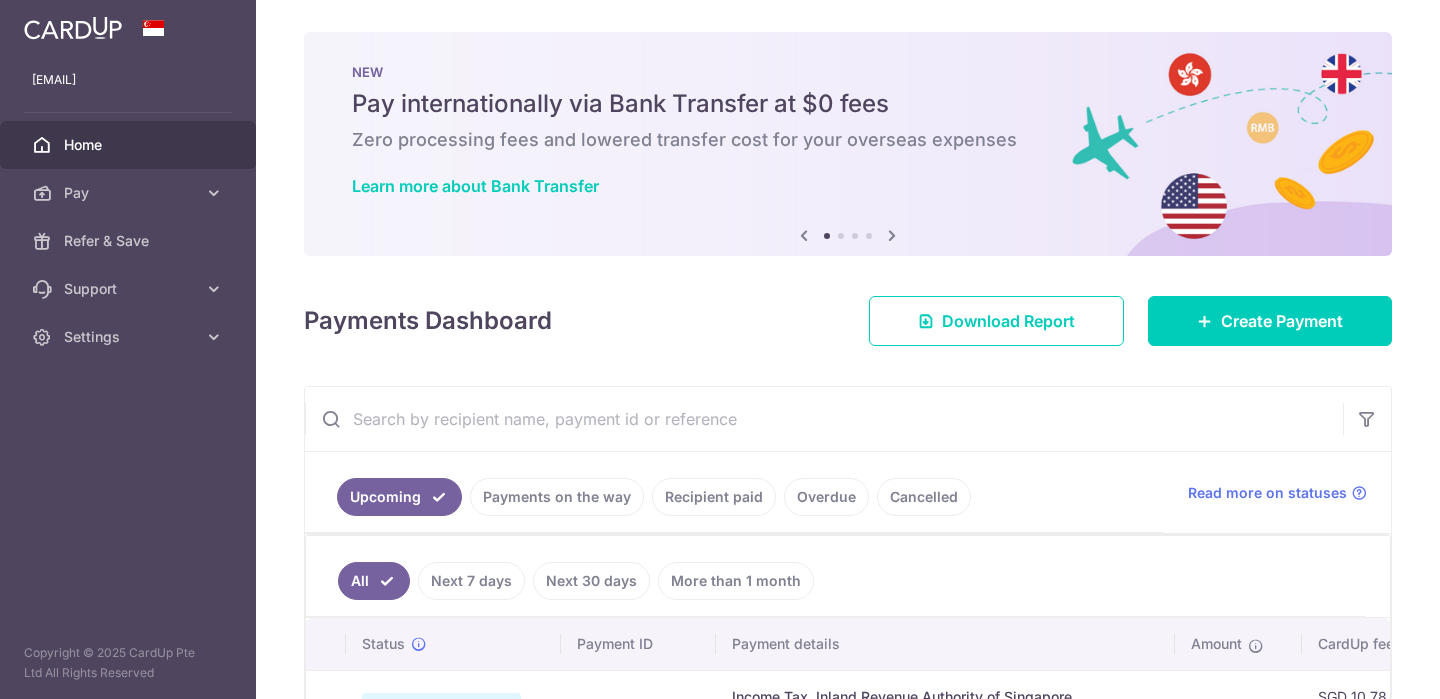 scroll, scrollTop: 0, scrollLeft: 0, axis: both 